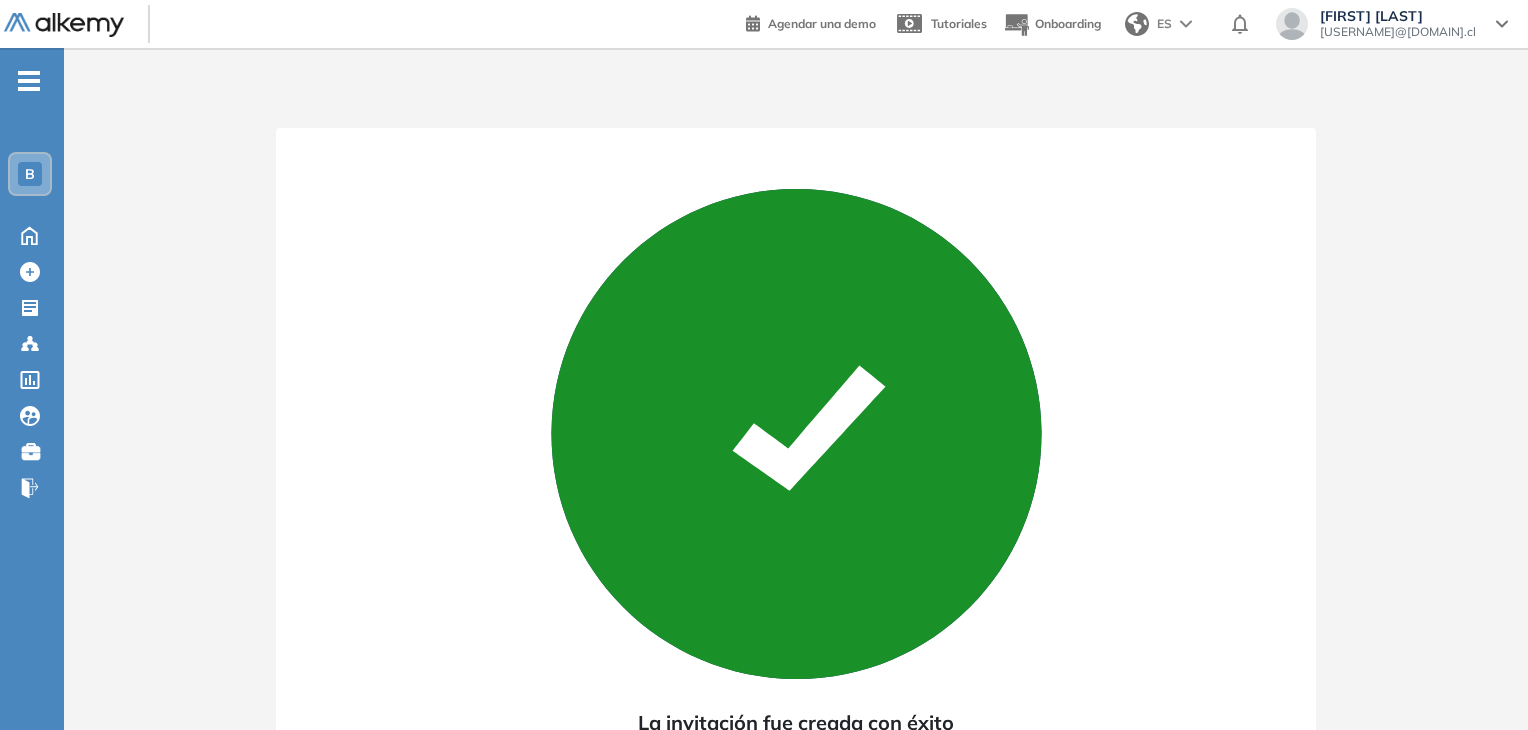 scroll, scrollTop: 0, scrollLeft: 0, axis: both 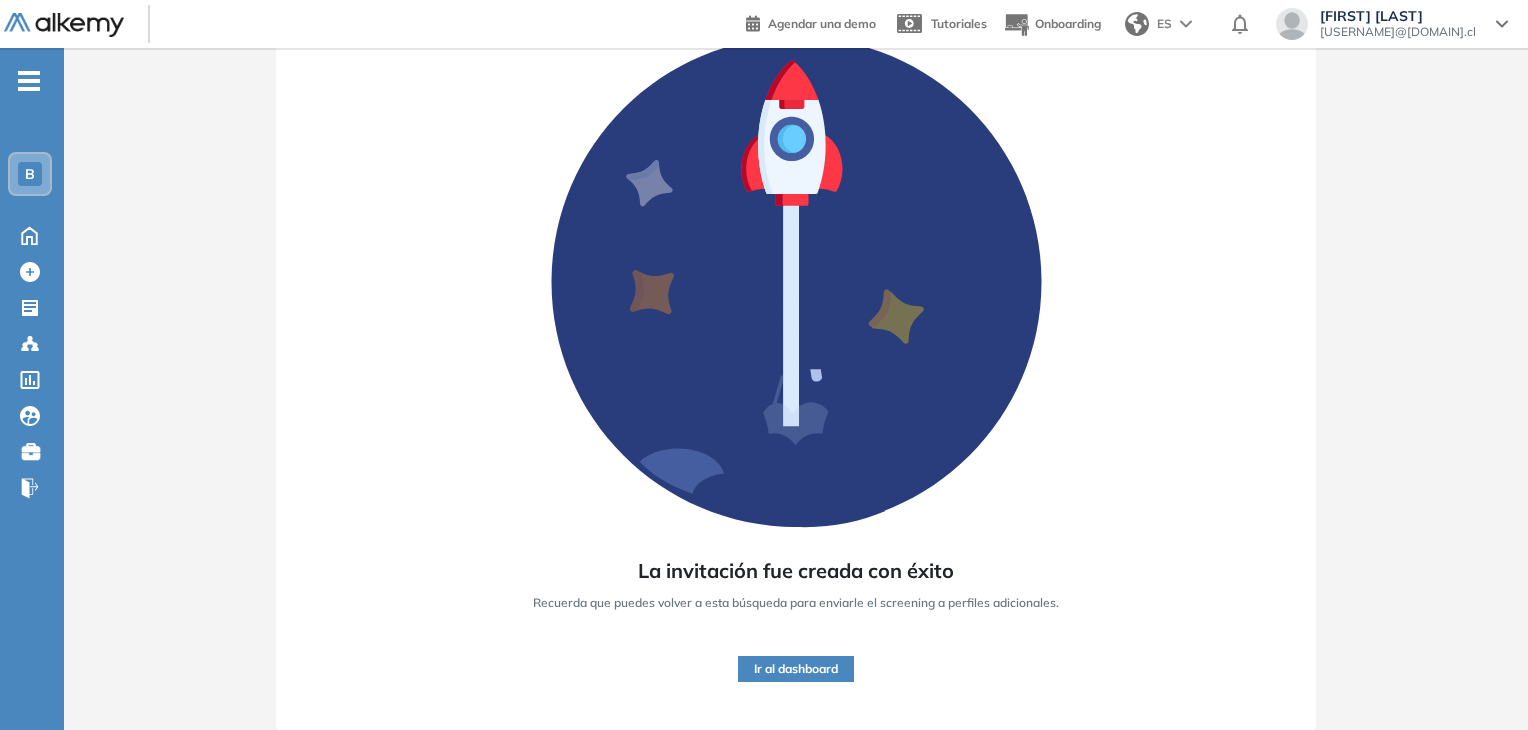click on "Ir al dashboard" at bounding box center [796, 669] 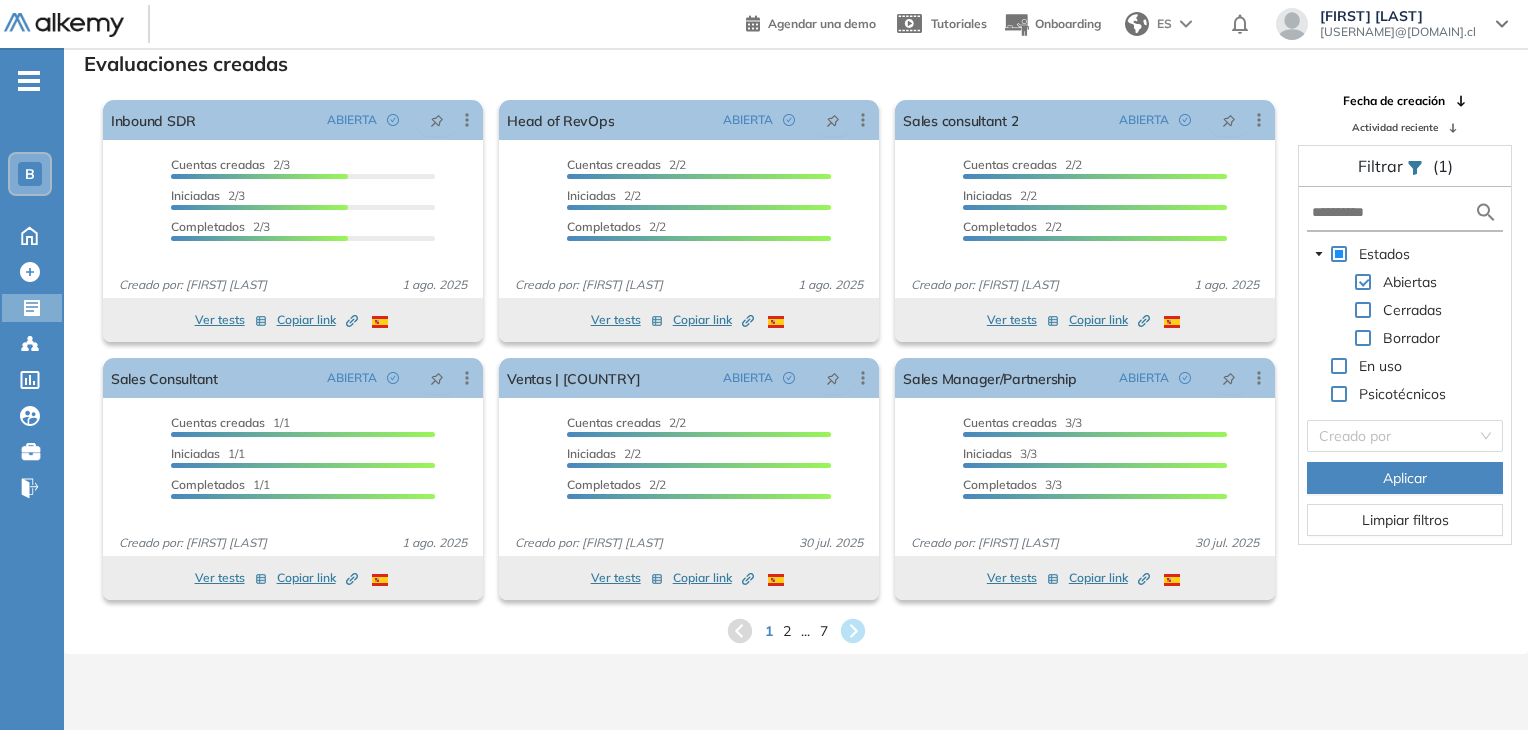 scroll, scrollTop: 0, scrollLeft: 0, axis: both 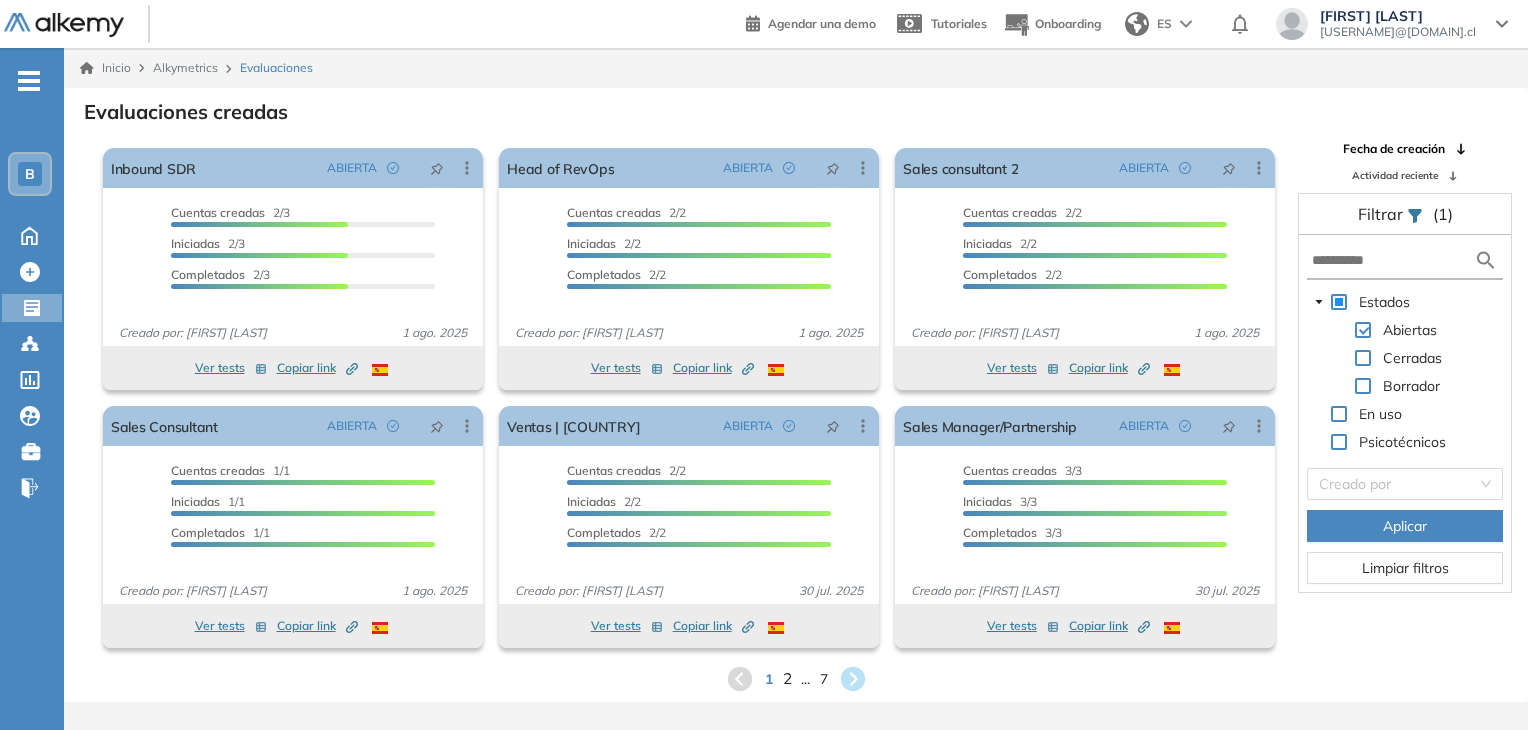 click on "2" at bounding box center [786, 678] 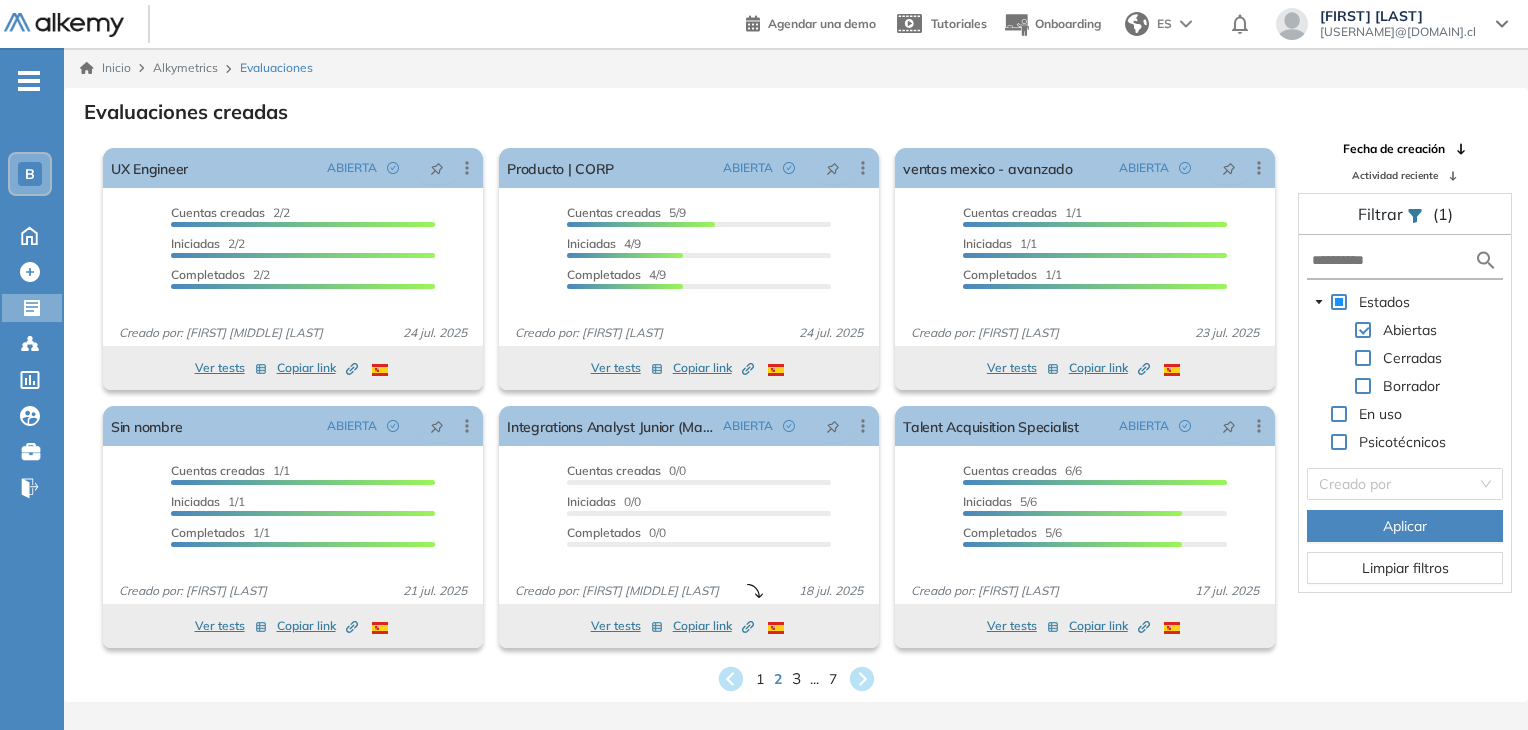 click on "3" at bounding box center (795, 678) 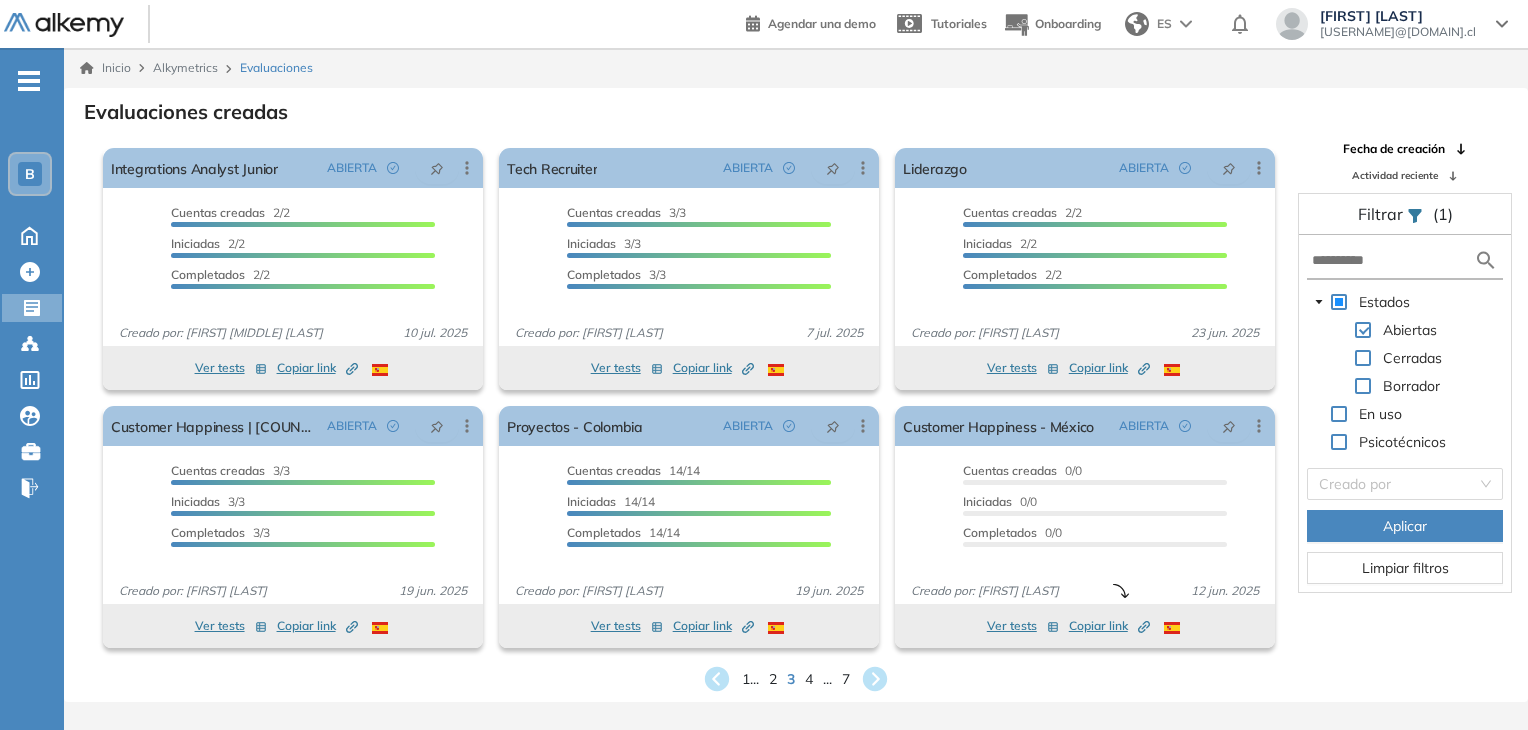 click on "Evaluaciones creadas El proctoring será activado ¡Importante!: Los usuarios que ya realizaron la evaluación no tendrán registros del proctoring Cancelar operación Activar Integrations Analyst Junior ABIERTA Editar Los siguientes tests ya no están disponibles o tienen una nueva versión Revisa en el catálogo otras opciones o su detalle. Entendido Duplicar Reabrir Eliminar Ver candidatos Ver estadísticas Activar Proctoring Finalizar evaluación Mover de workspace Created by potrace 1.16, written by Peter Selinger 2001-2019 Copiar ID Publico Cuentas creadas 2/2 Prefiltrados 0/2 Iniciadas 2/2 Completados 2/2 Invitaciones enviadas 2 Invitados Evaluación completada 2 veces Fecha límite Sin fecha límite Creado por:  Daniela Paola Maestre Iglesias 10 jul. 2025 Ver tests Copiar link Created by potrace 1.16, written by Peter Selinger 2001-2019 El proctoring será activado ¡Importante!: Los usuarios que ya realizaron la evaluación no tendrán registros del proctoring Cancelar operación Activar ABIERTA 3/3" at bounding box center [796, 395] 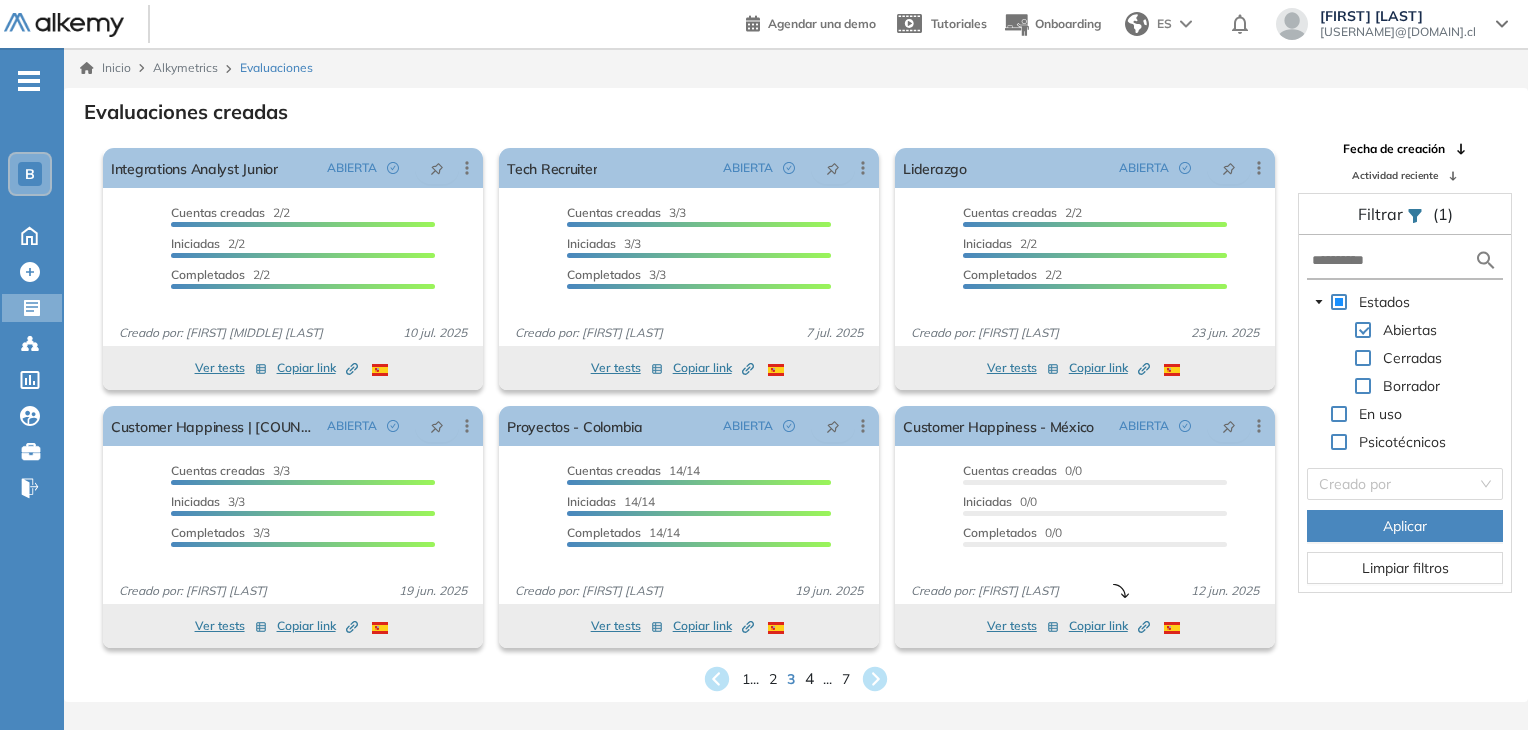 click on "4" at bounding box center (809, 678) 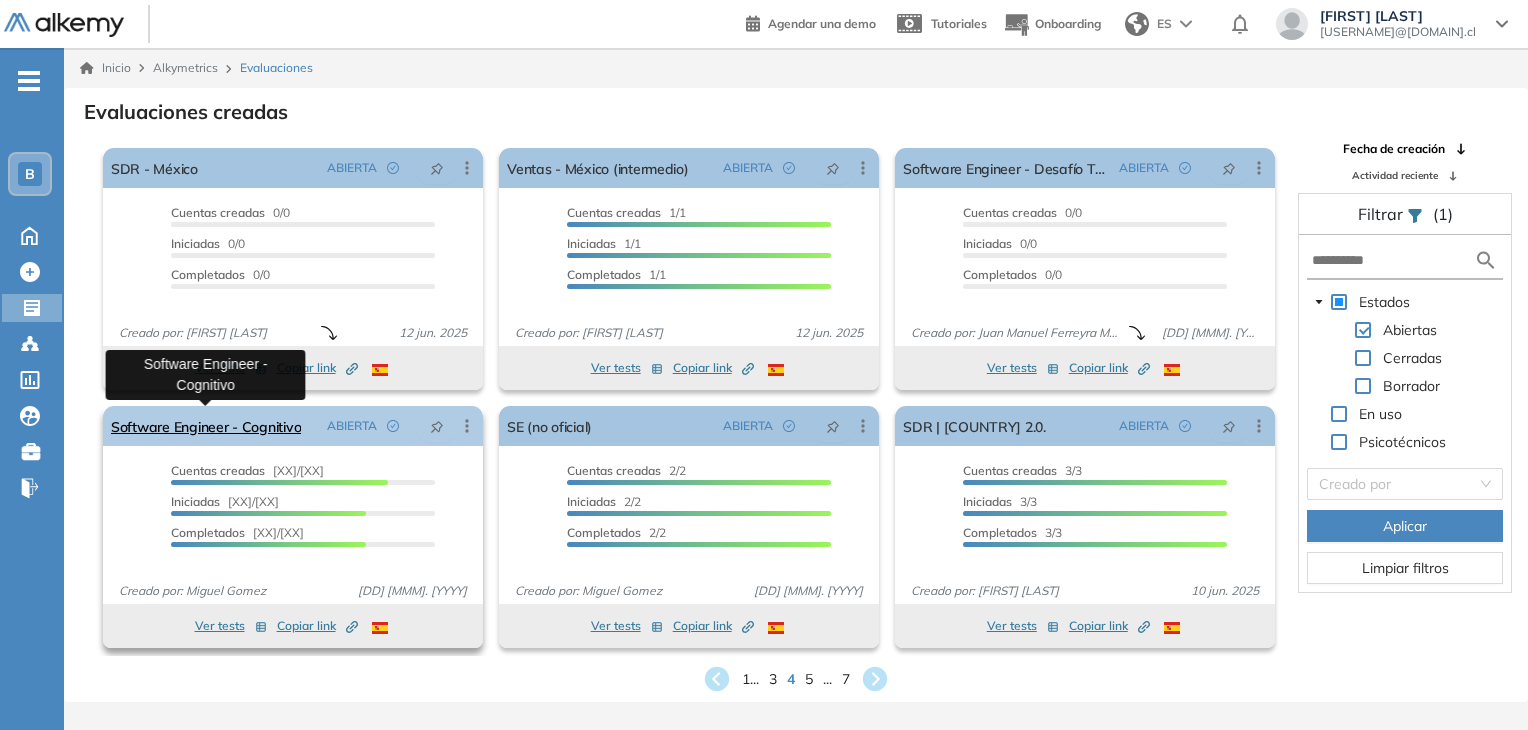 click on "Software Engineer - Cognitivo" at bounding box center (206, 426) 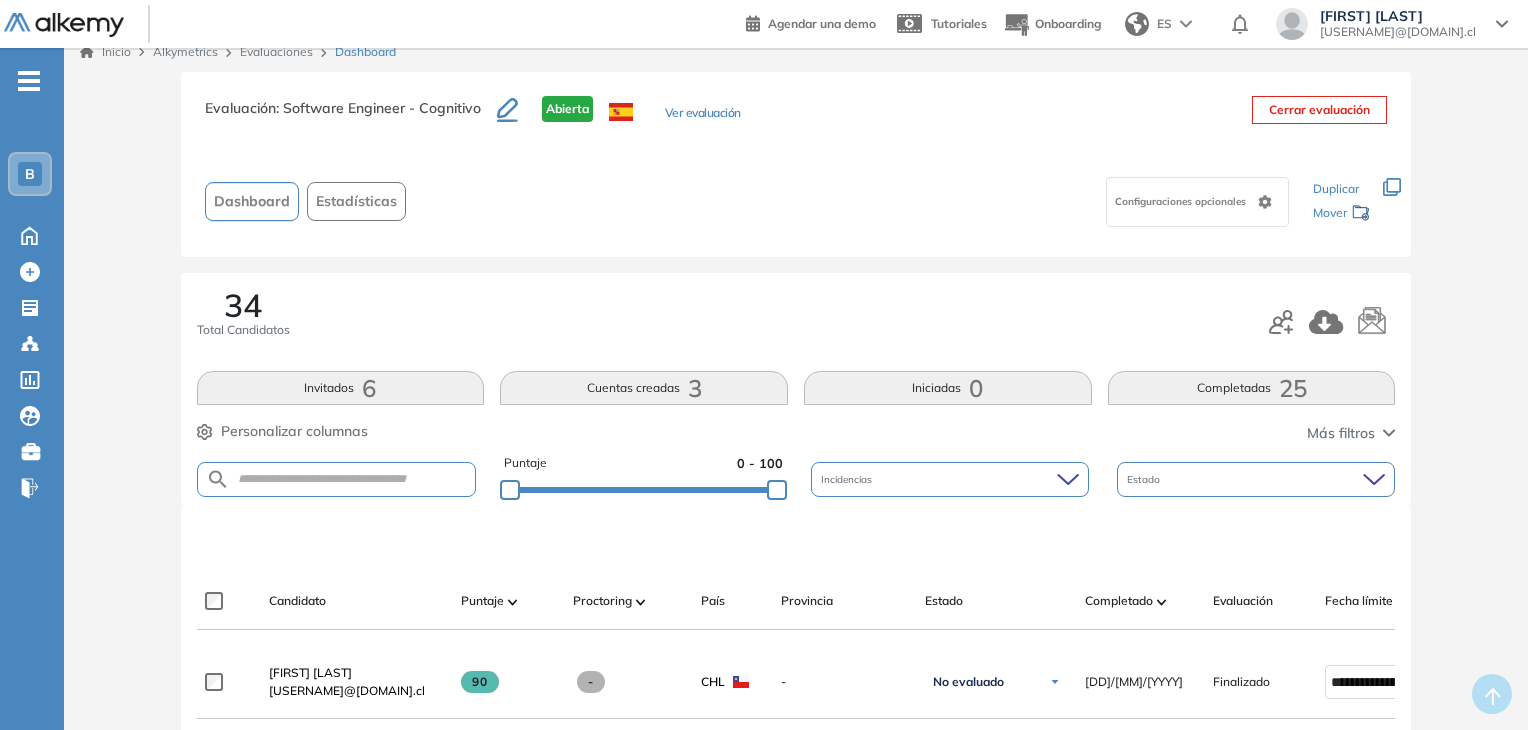 scroll, scrollTop: 0, scrollLeft: 0, axis: both 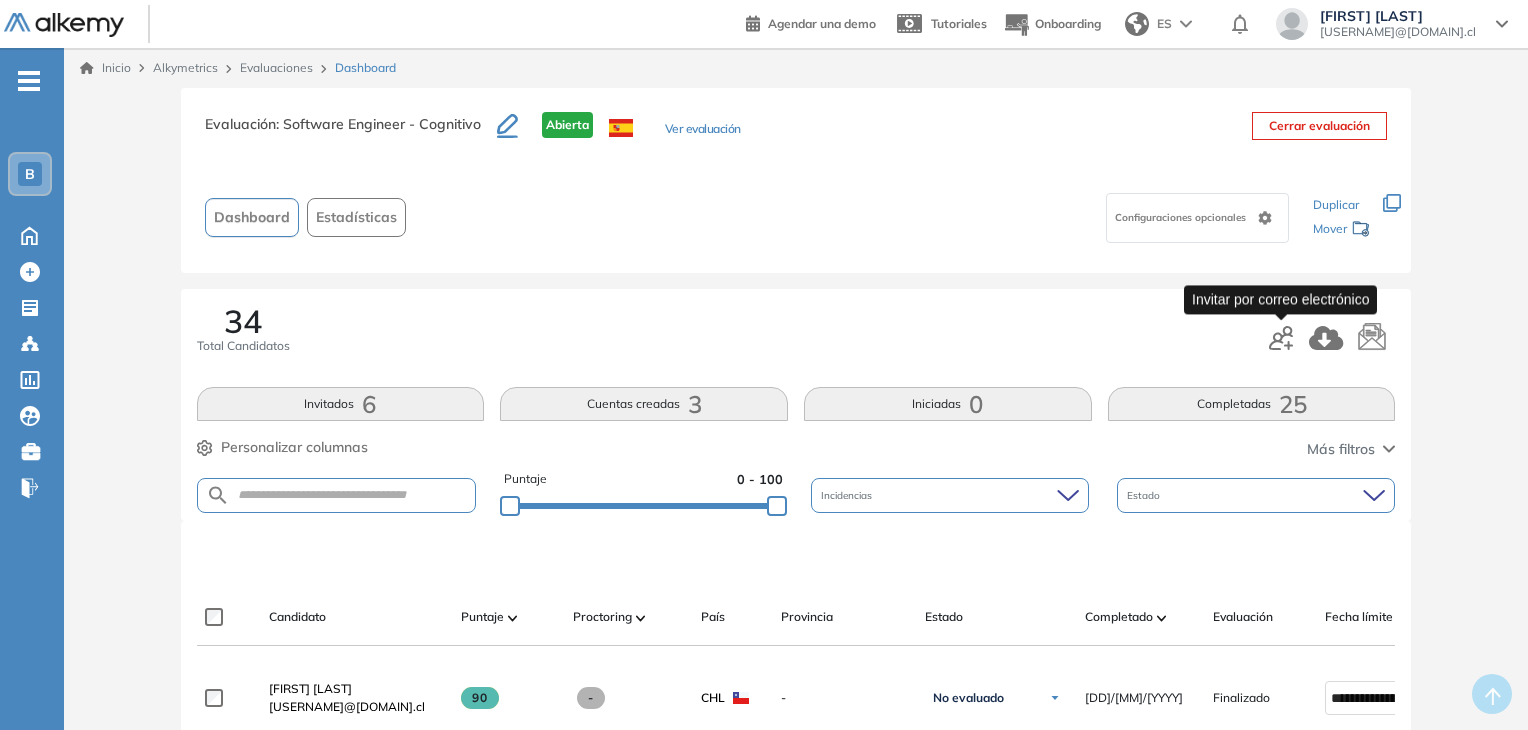 click 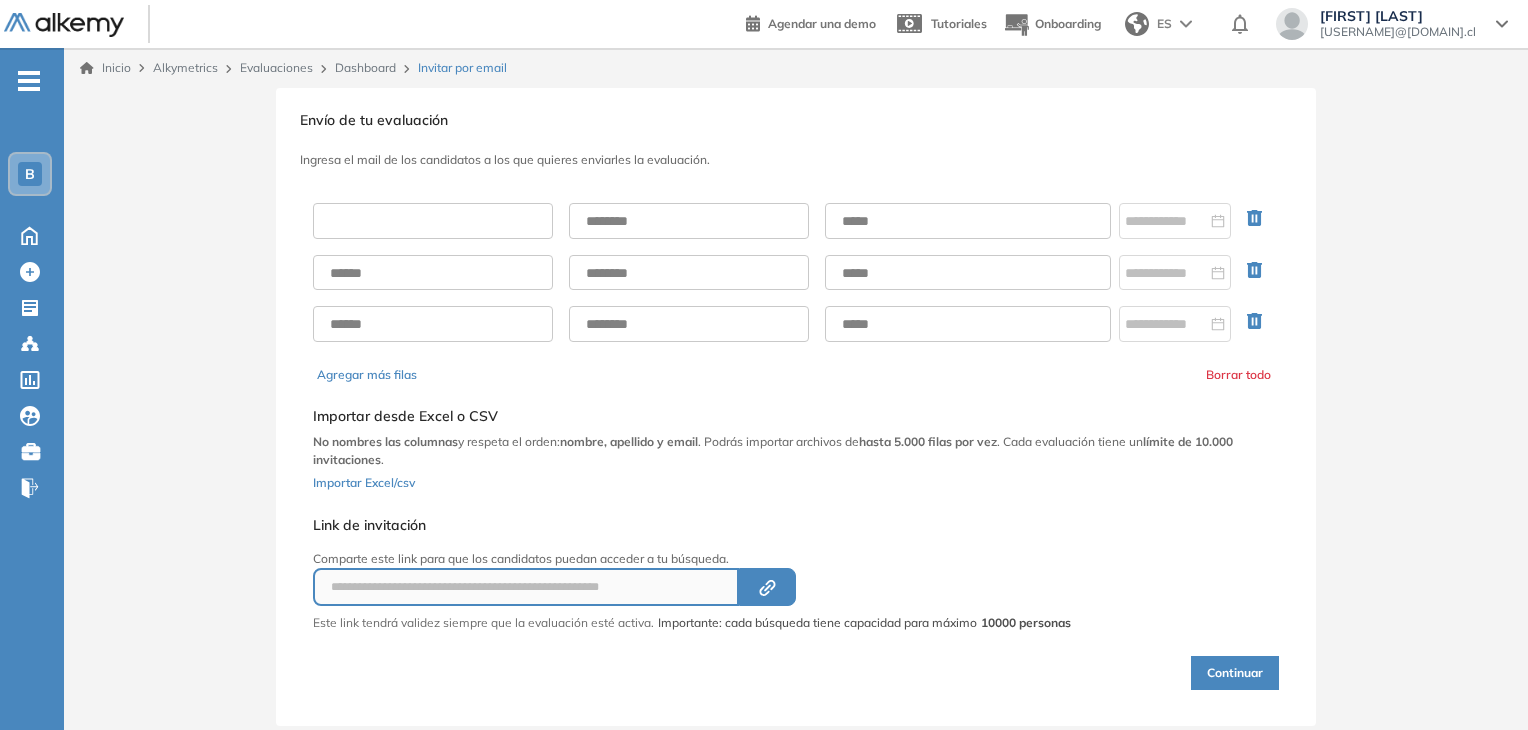 click at bounding box center (433, 221) 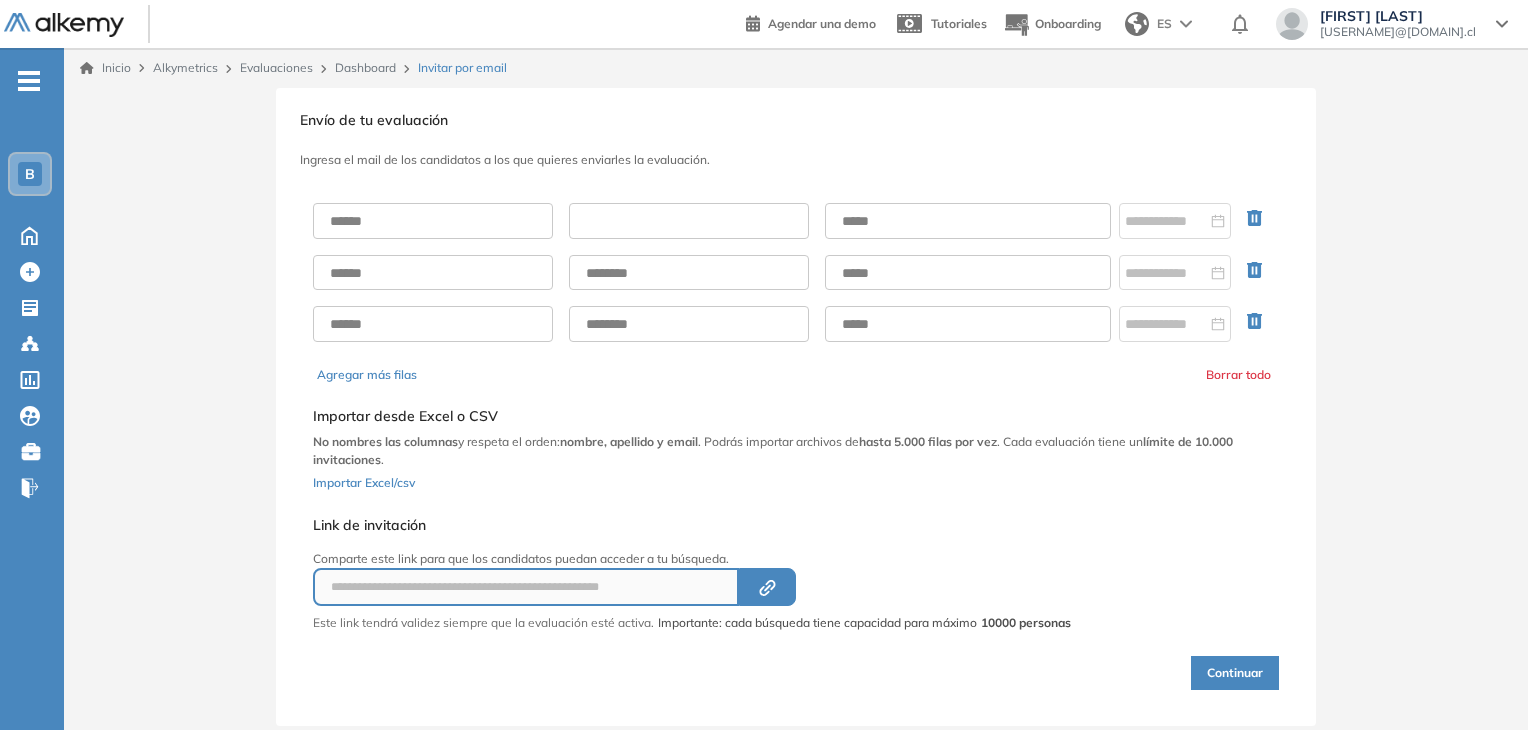 click at bounding box center (689, 221) 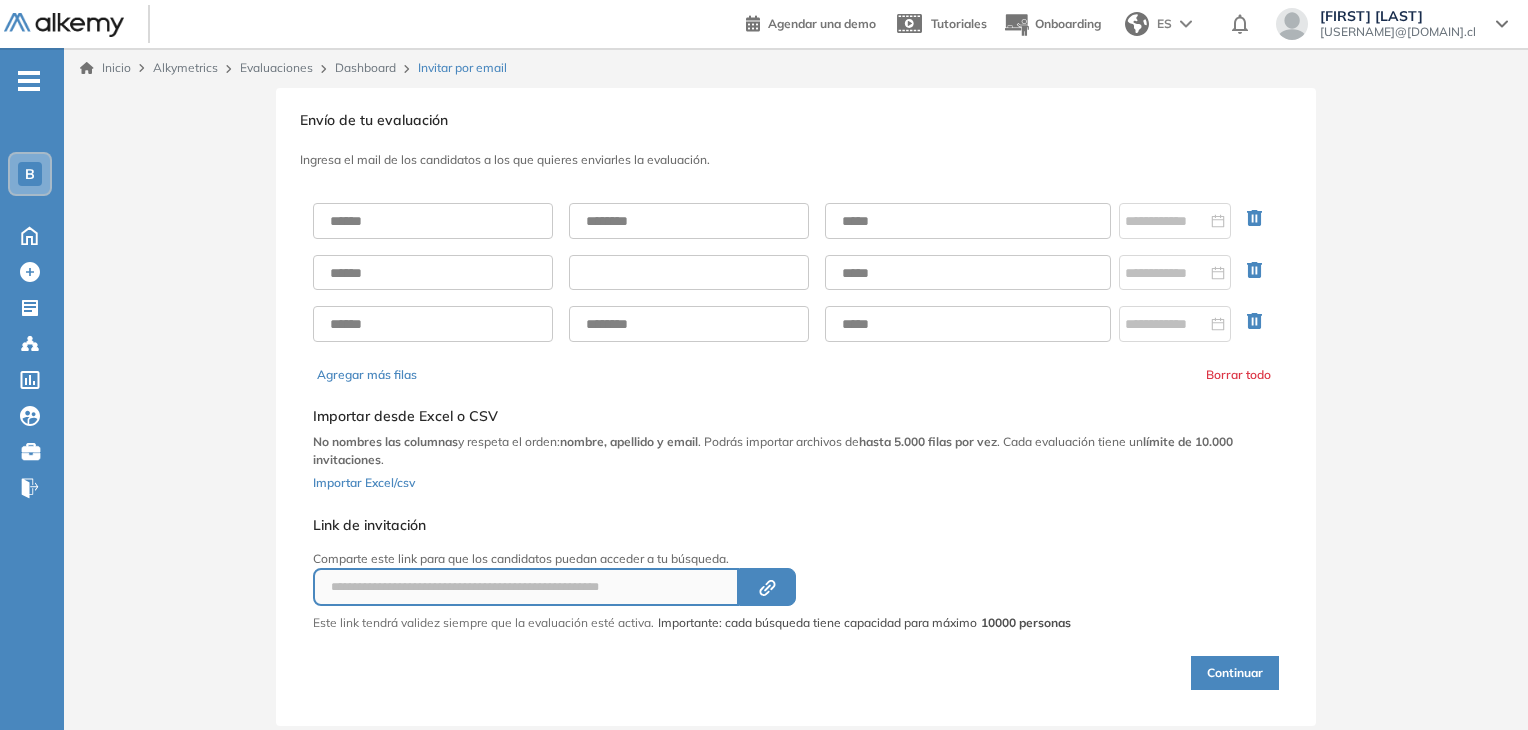 click at bounding box center [689, 273] 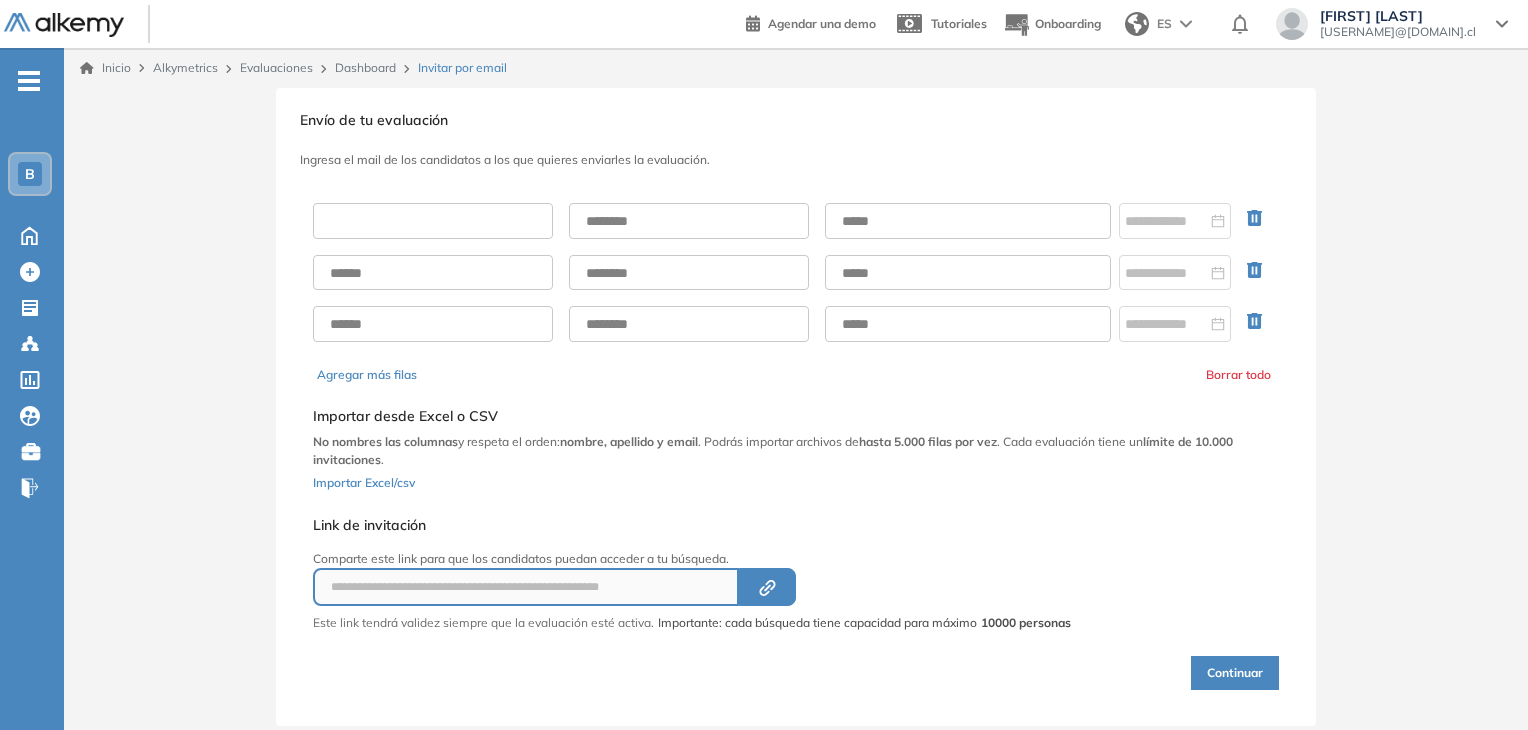 click at bounding box center (433, 221) 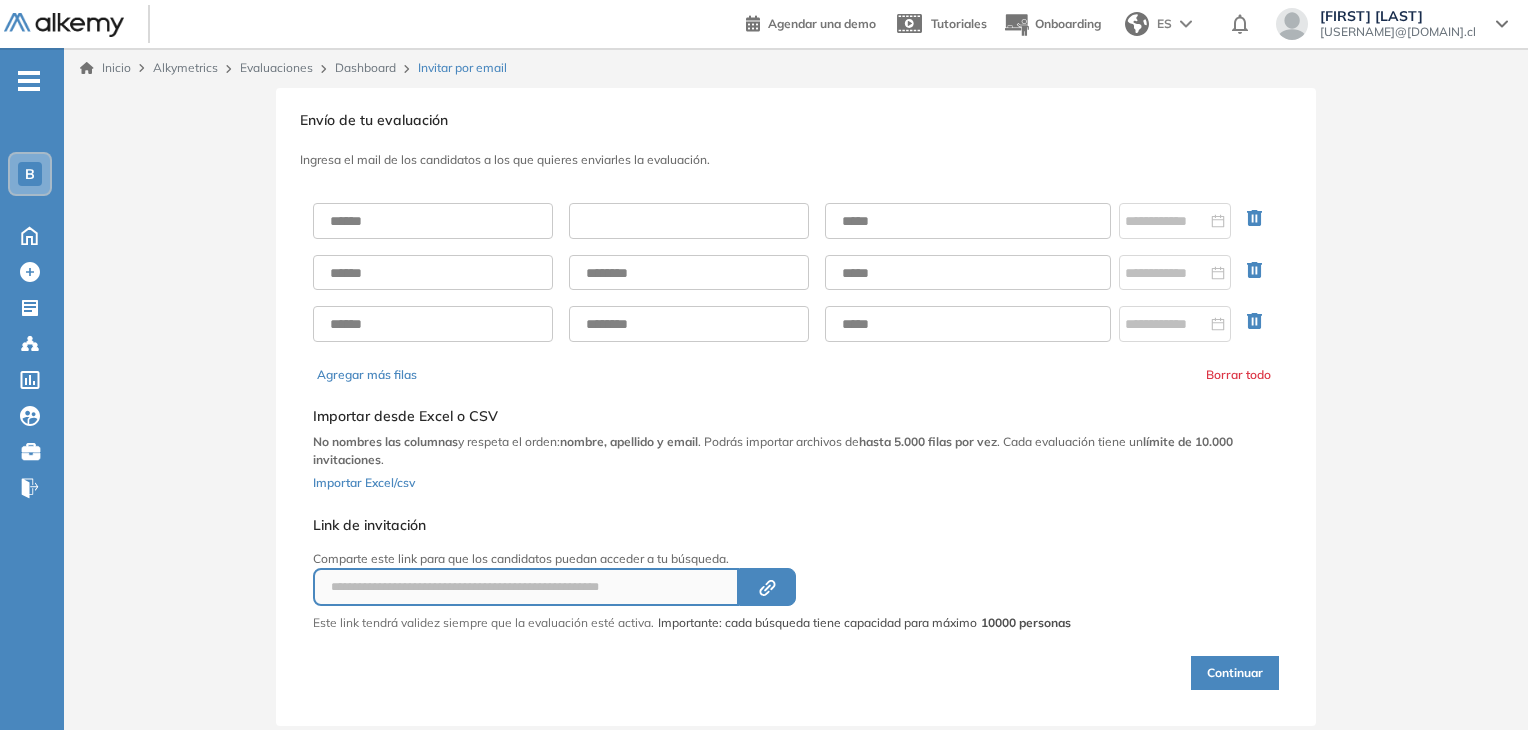 click at bounding box center [689, 221] 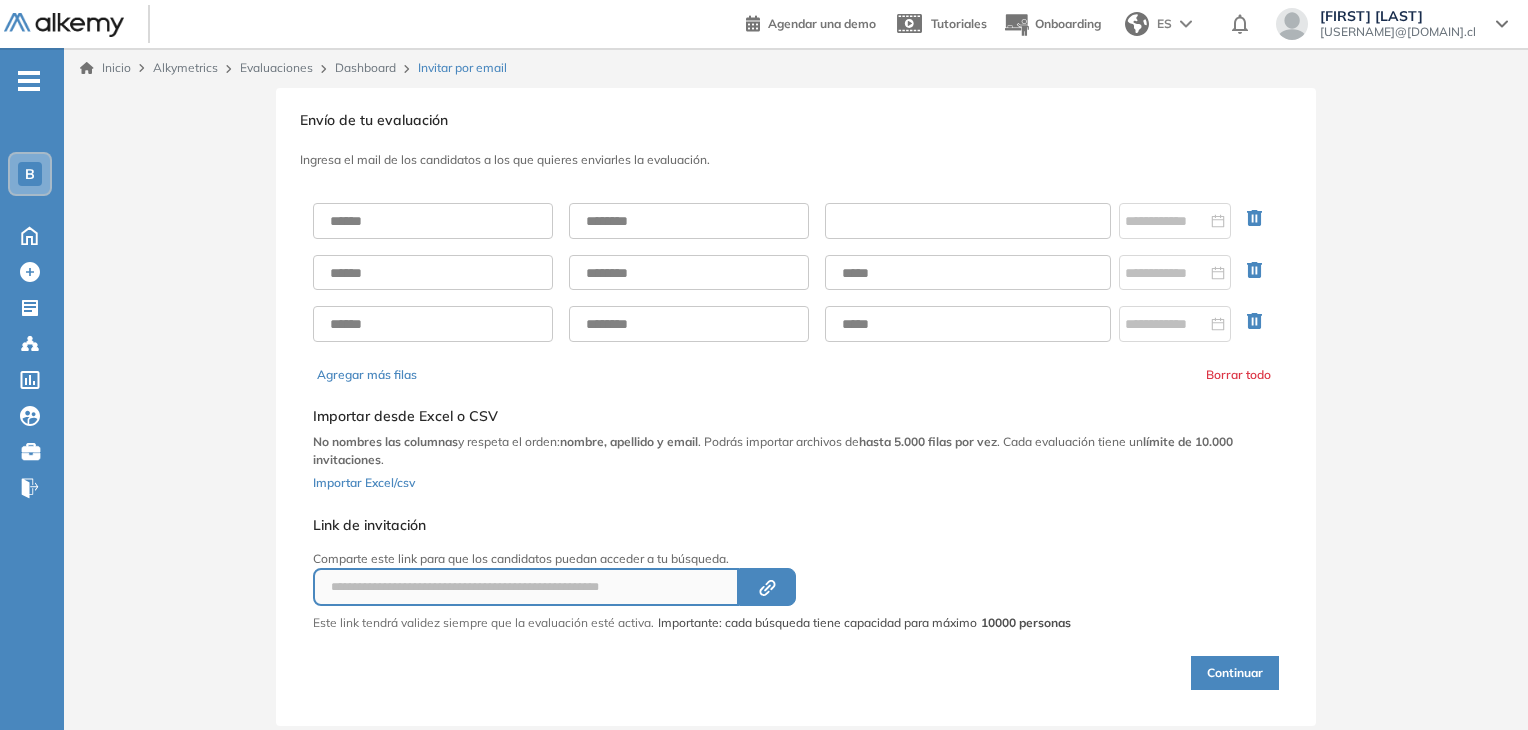 click at bounding box center (968, 221) 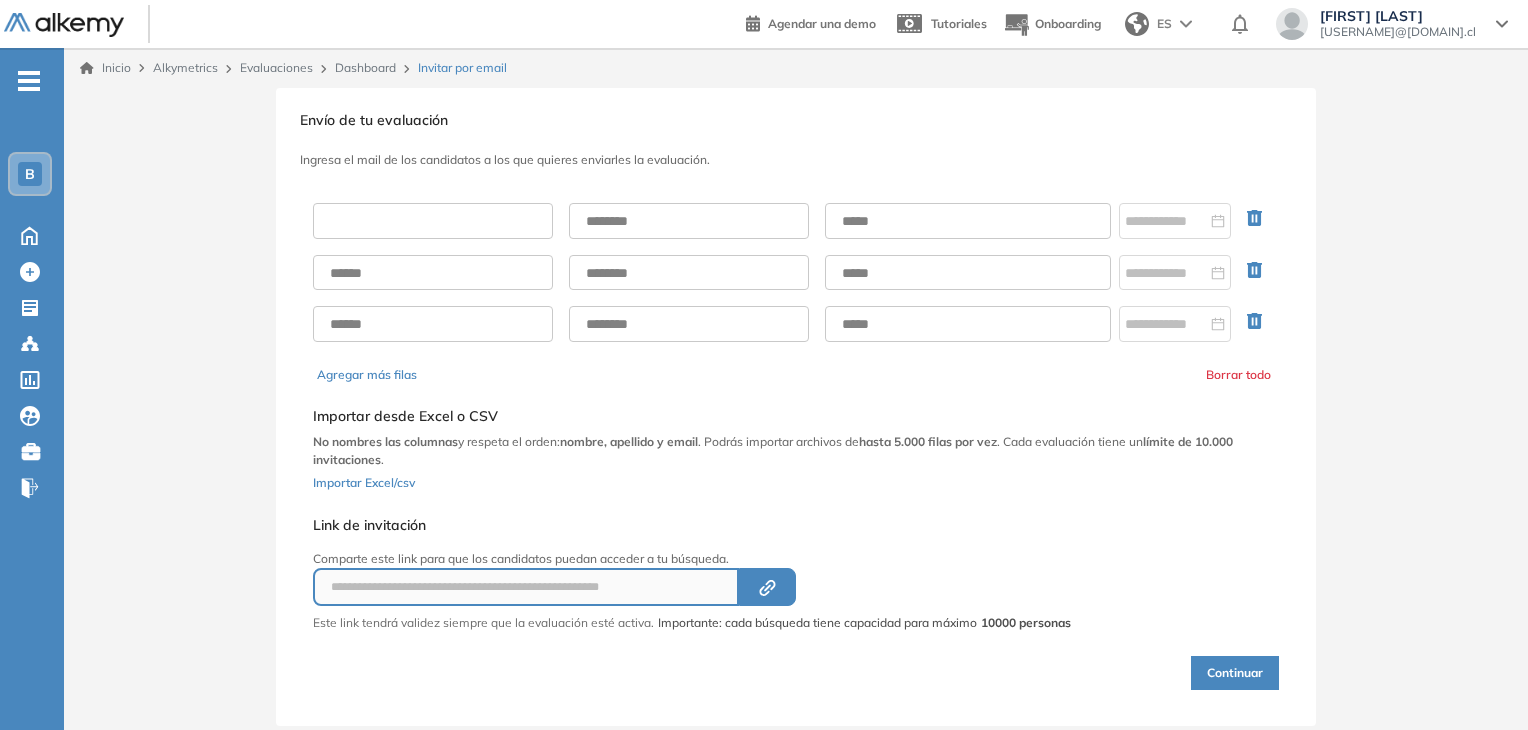 click at bounding box center (433, 221) 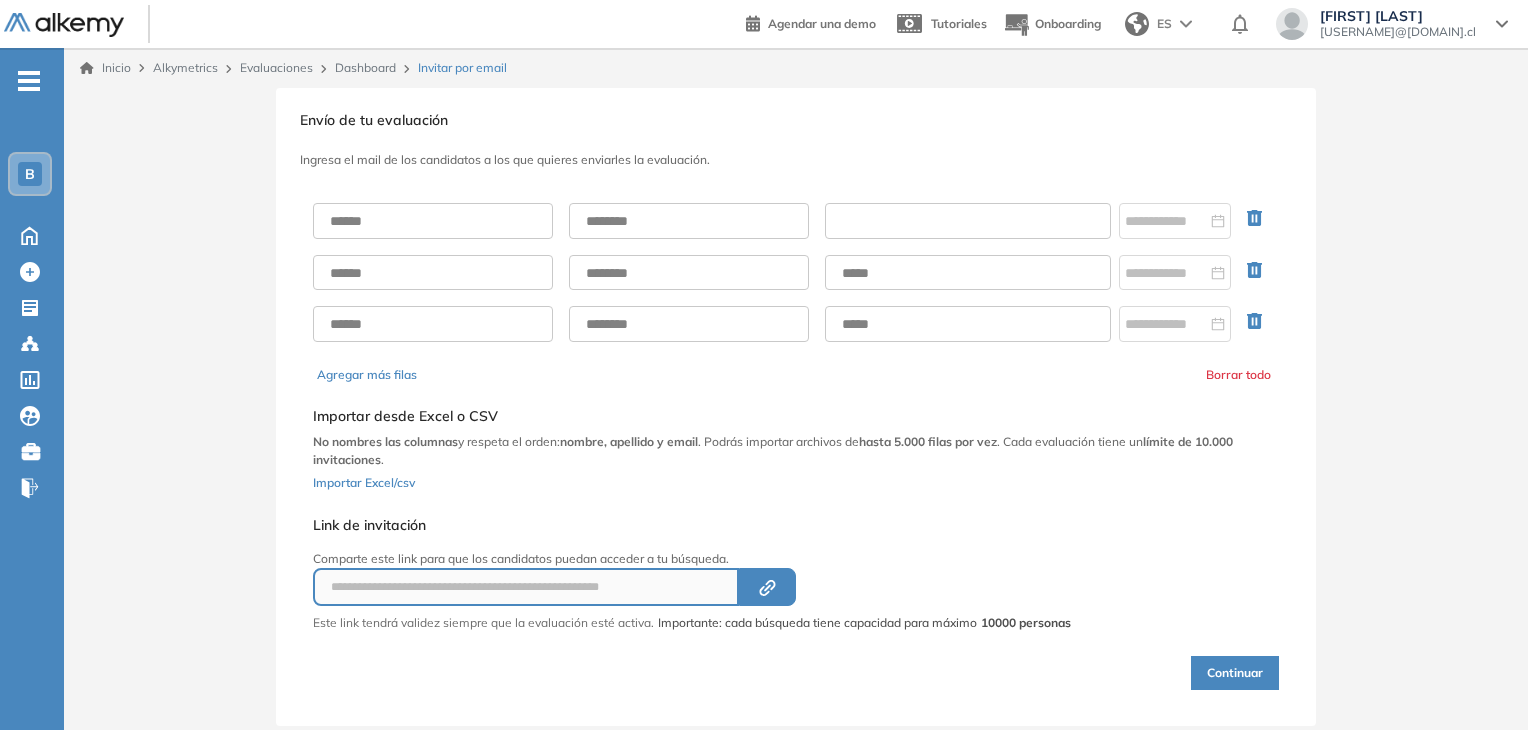 drag, startPoint x: 401, startPoint y: 221, endPoint x: 925, endPoint y: 208, distance: 524.16125 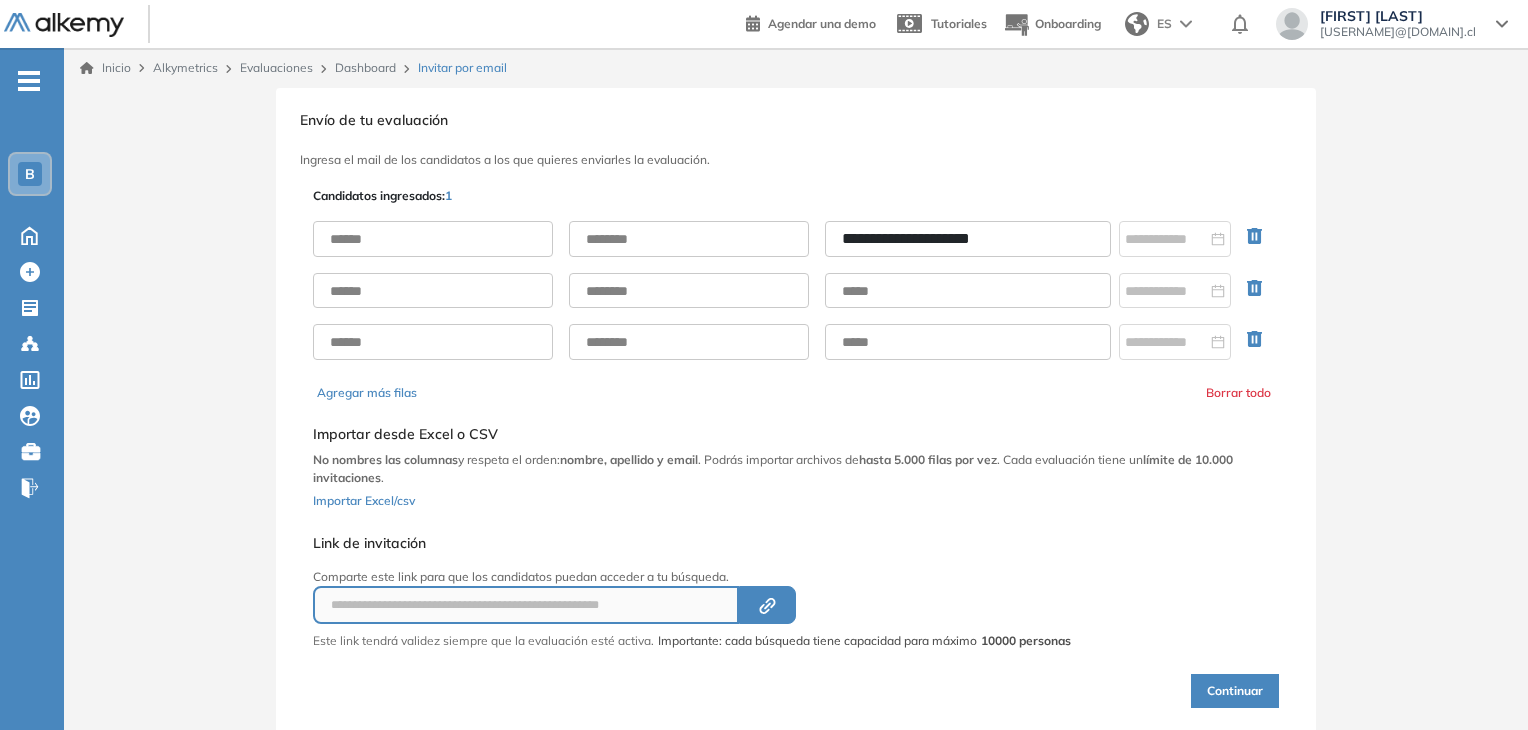 type on "**********" 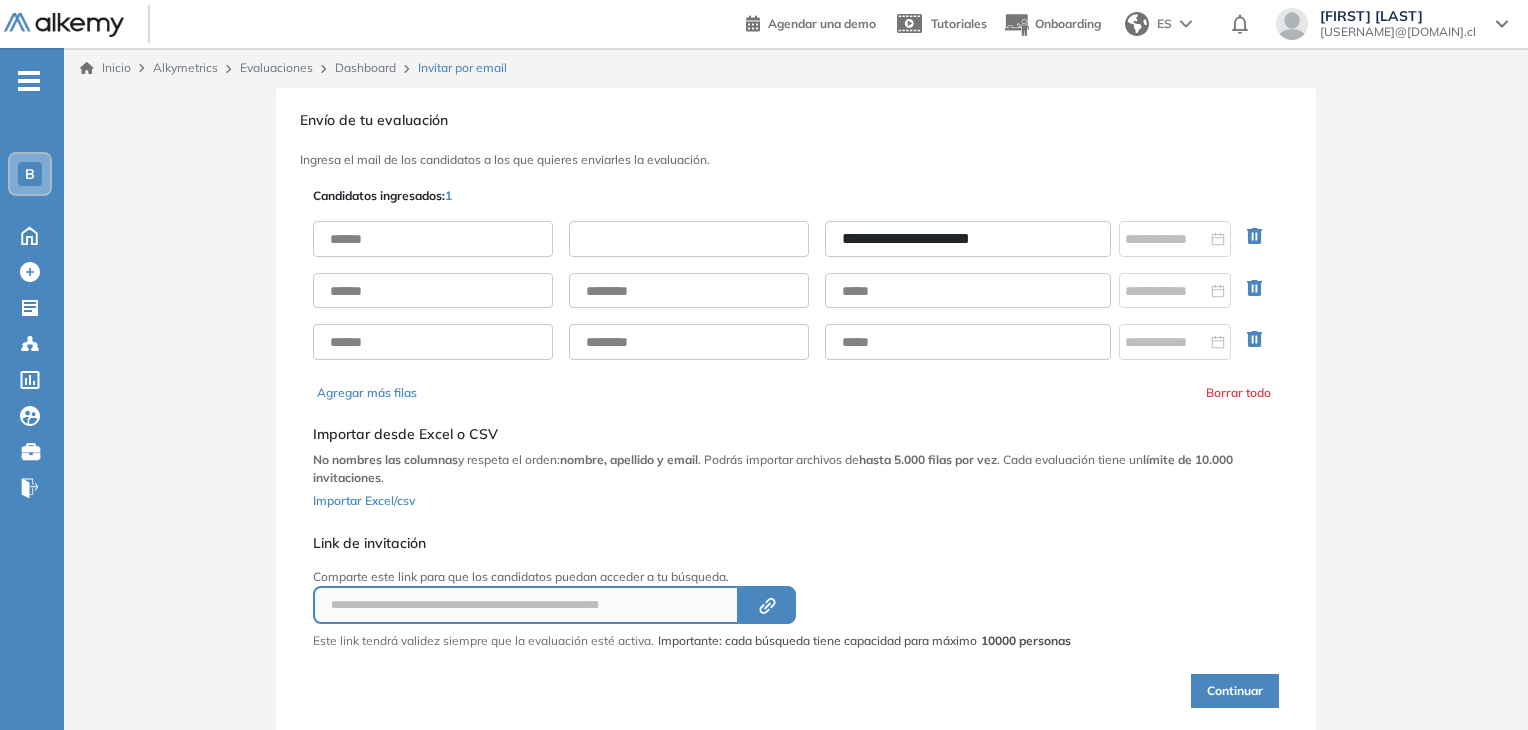 click at bounding box center [689, 239] 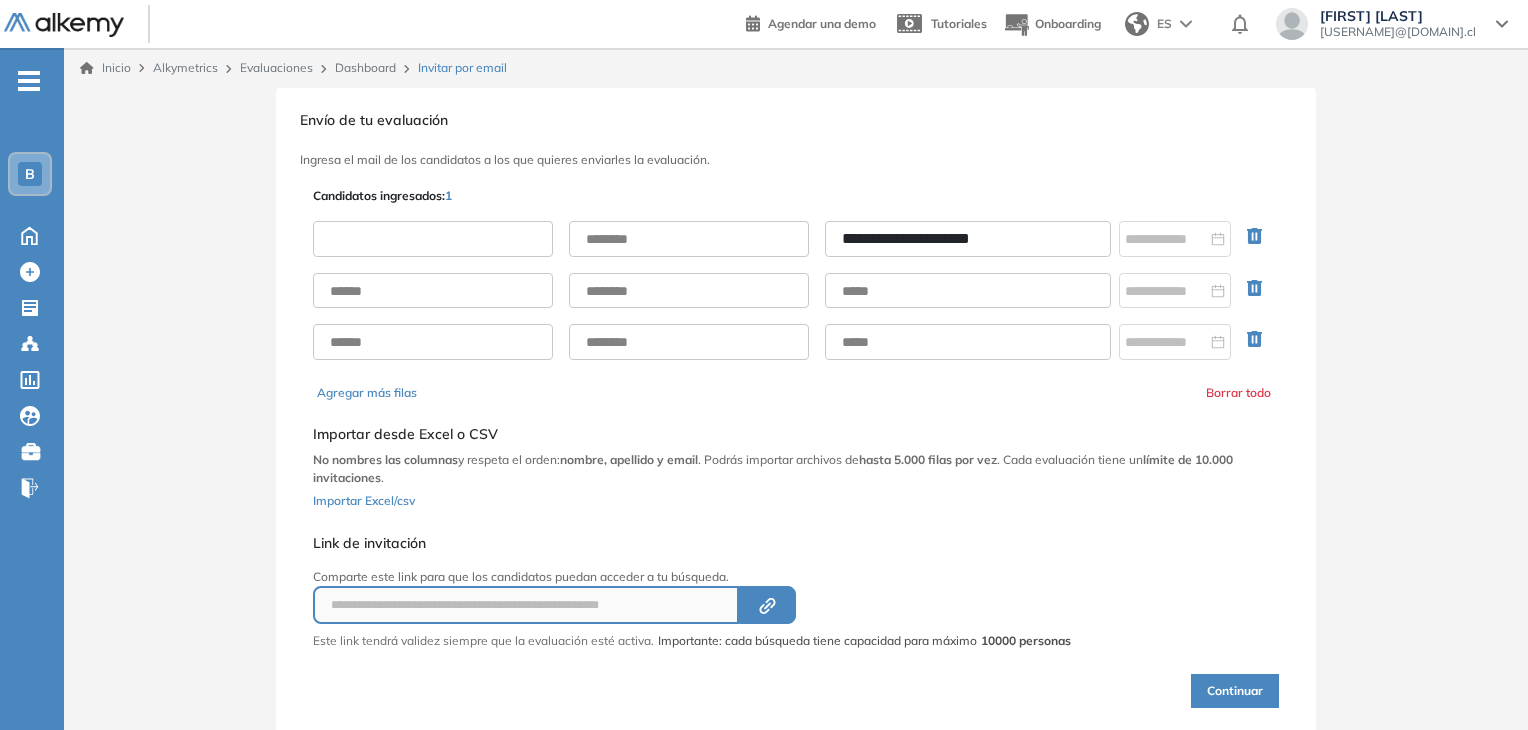 click at bounding box center (433, 239) 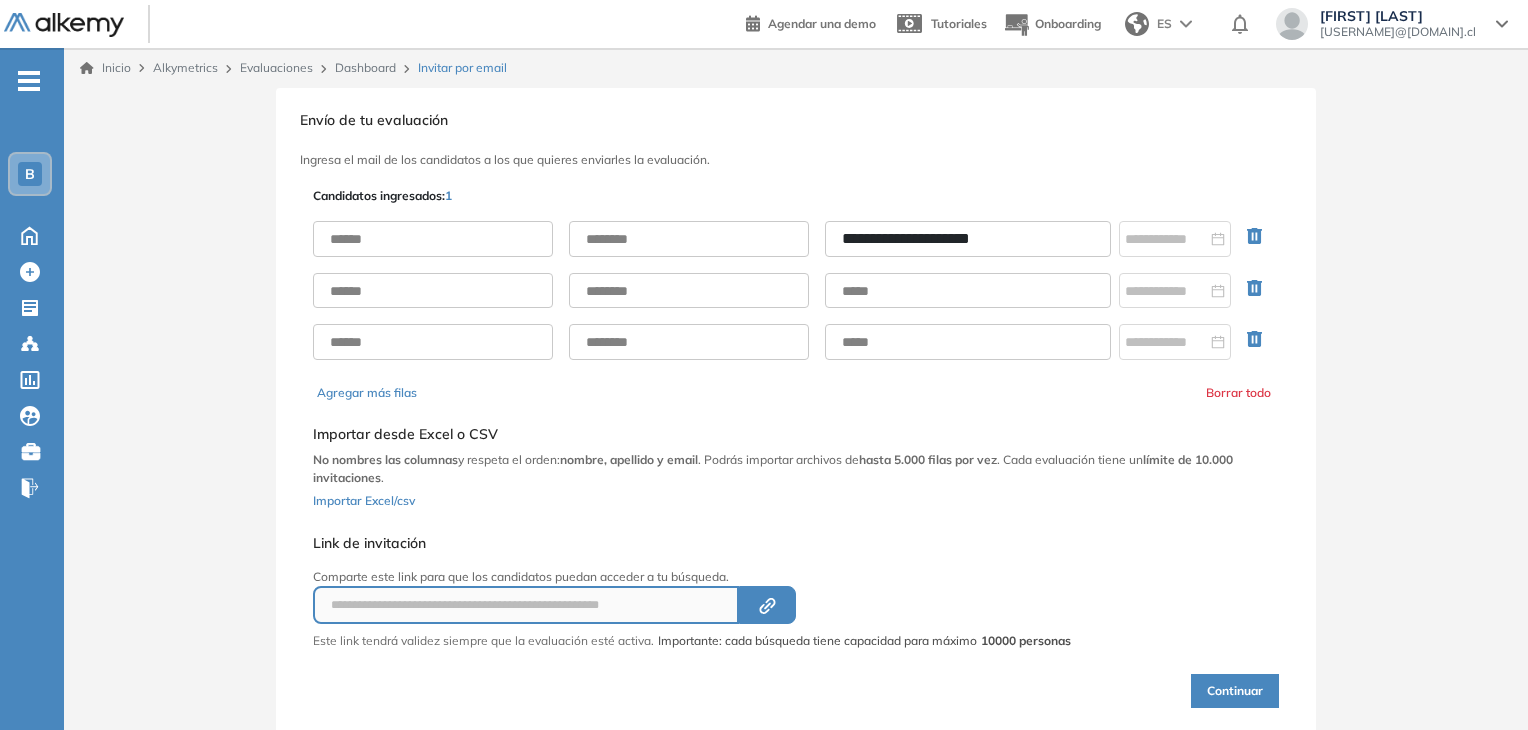 click on "**********" at bounding box center [968, 239] 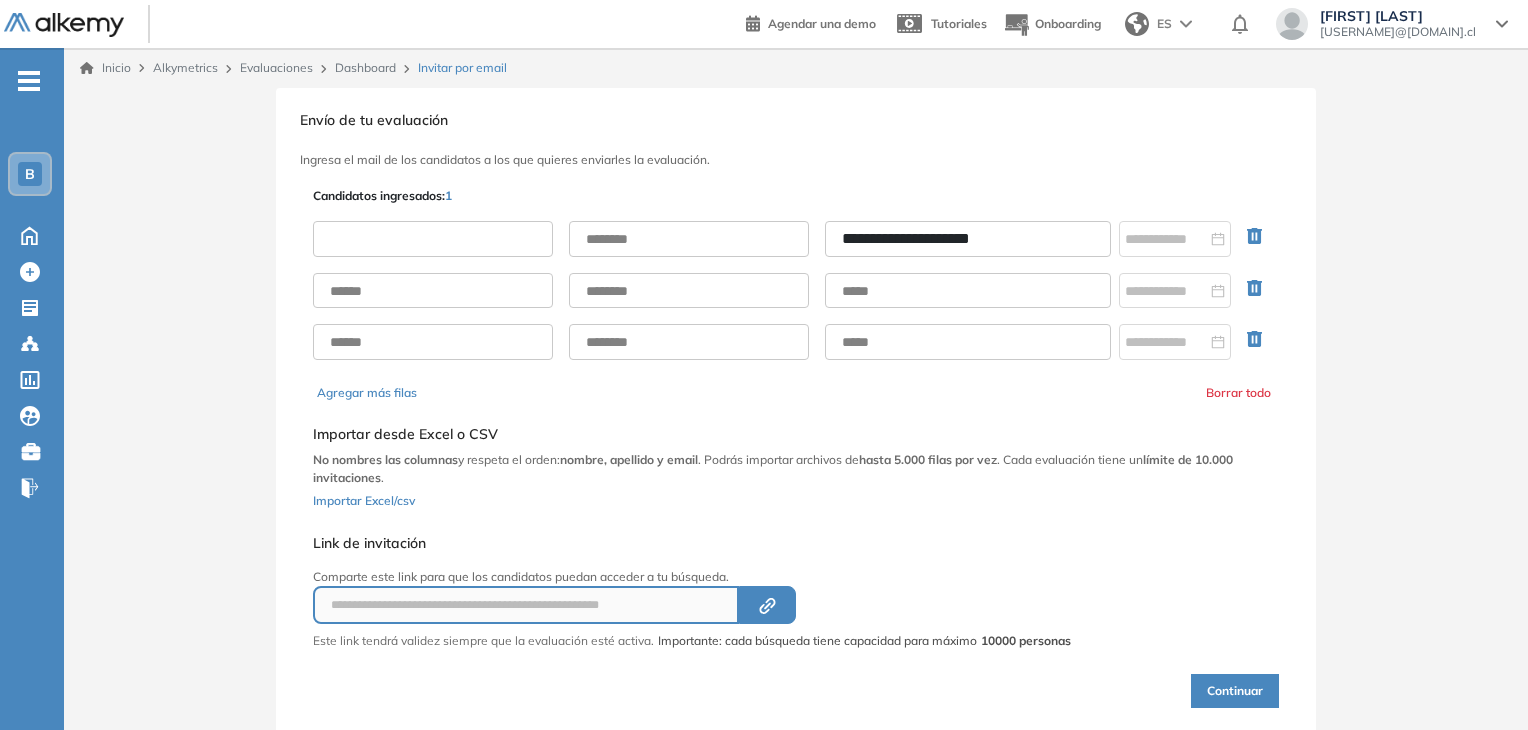 click at bounding box center [433, 239] 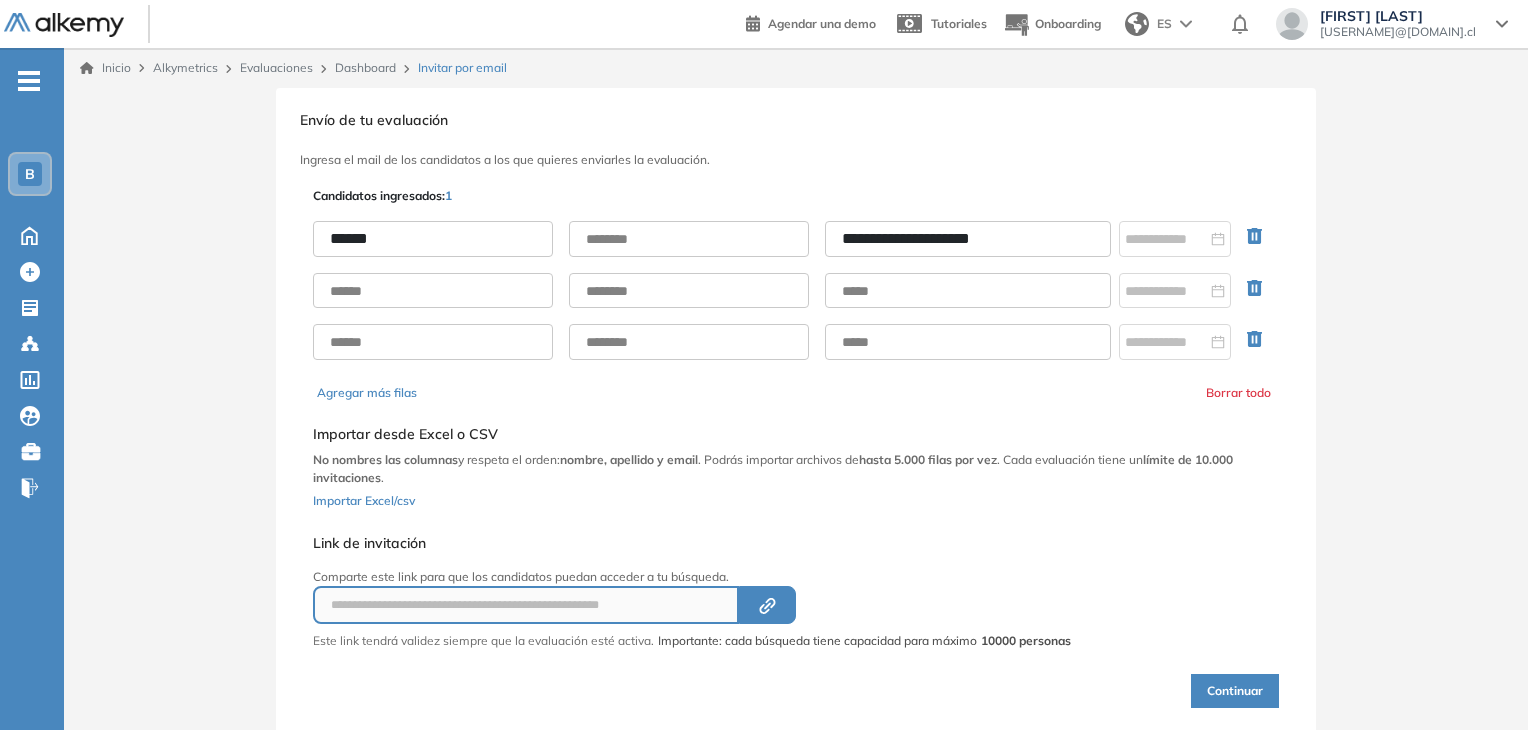 type on "******" 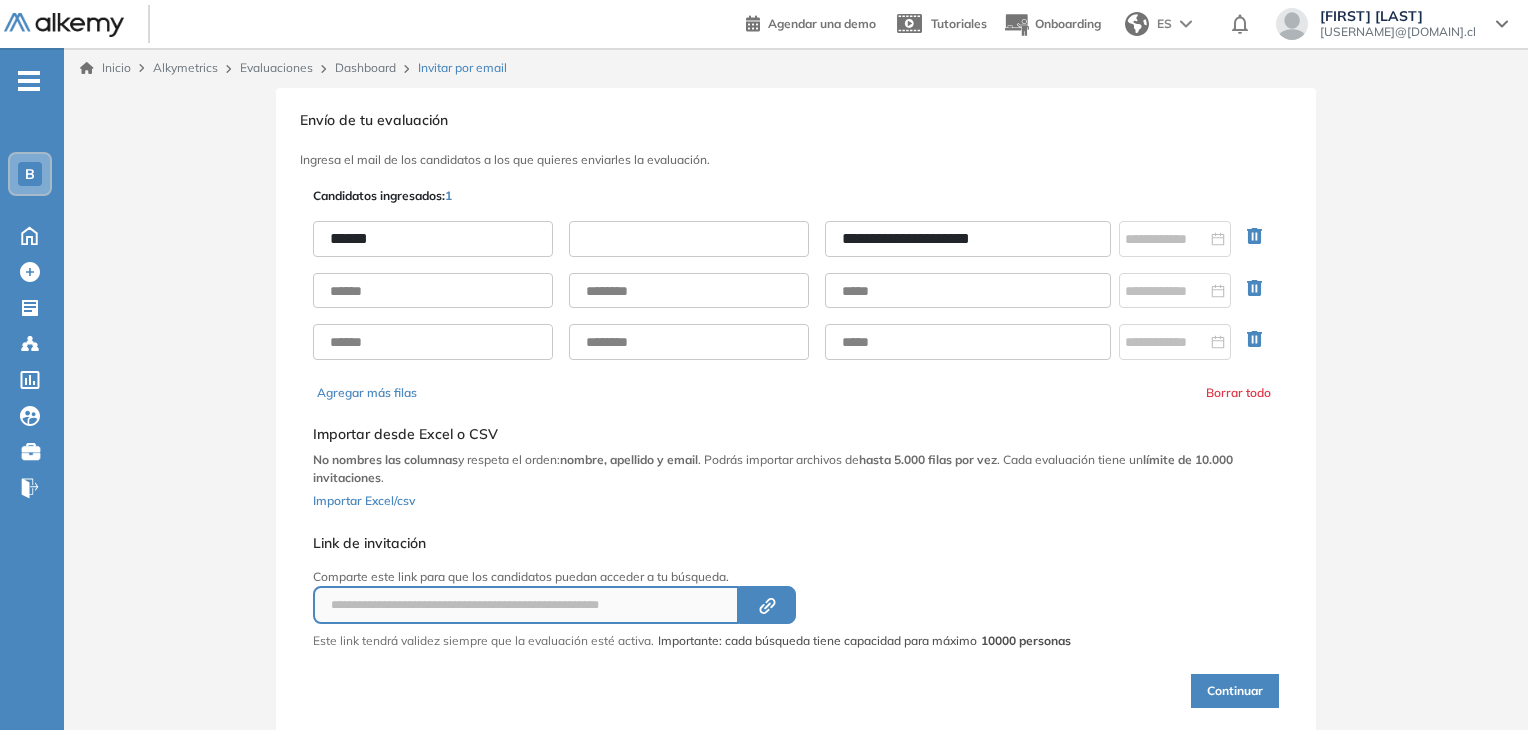 click at bounding box center (689, 239) 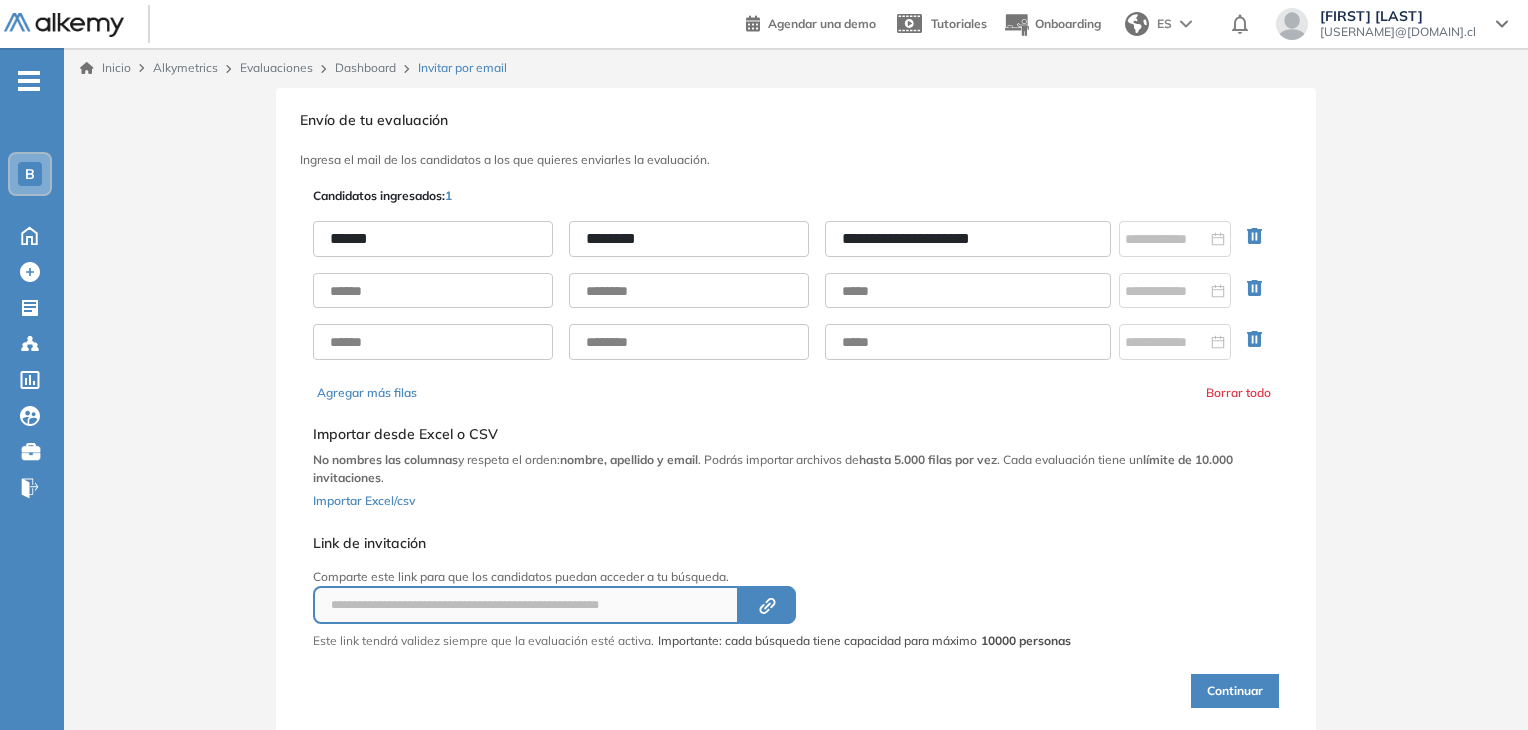 type on "********" 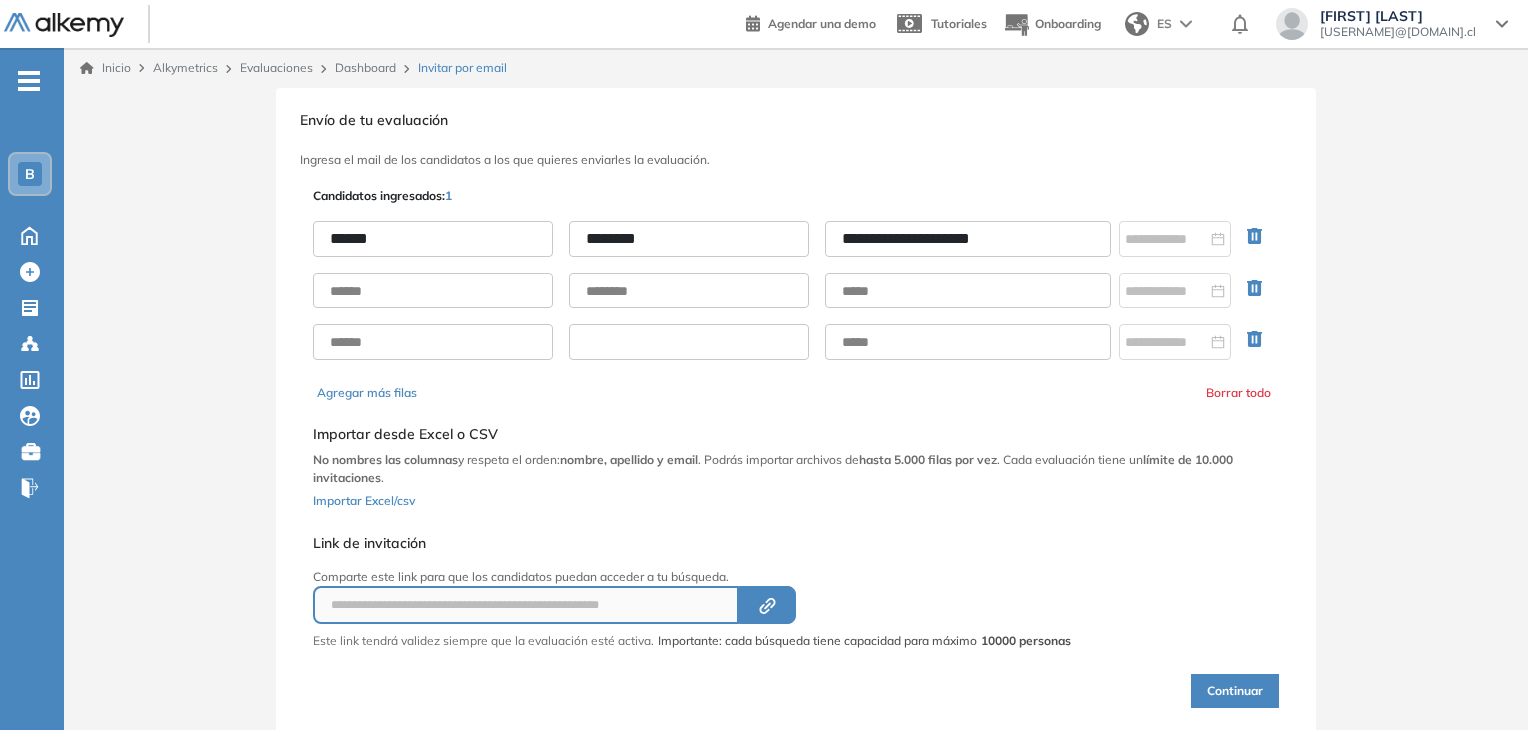 click at bounding box center [689, 342] 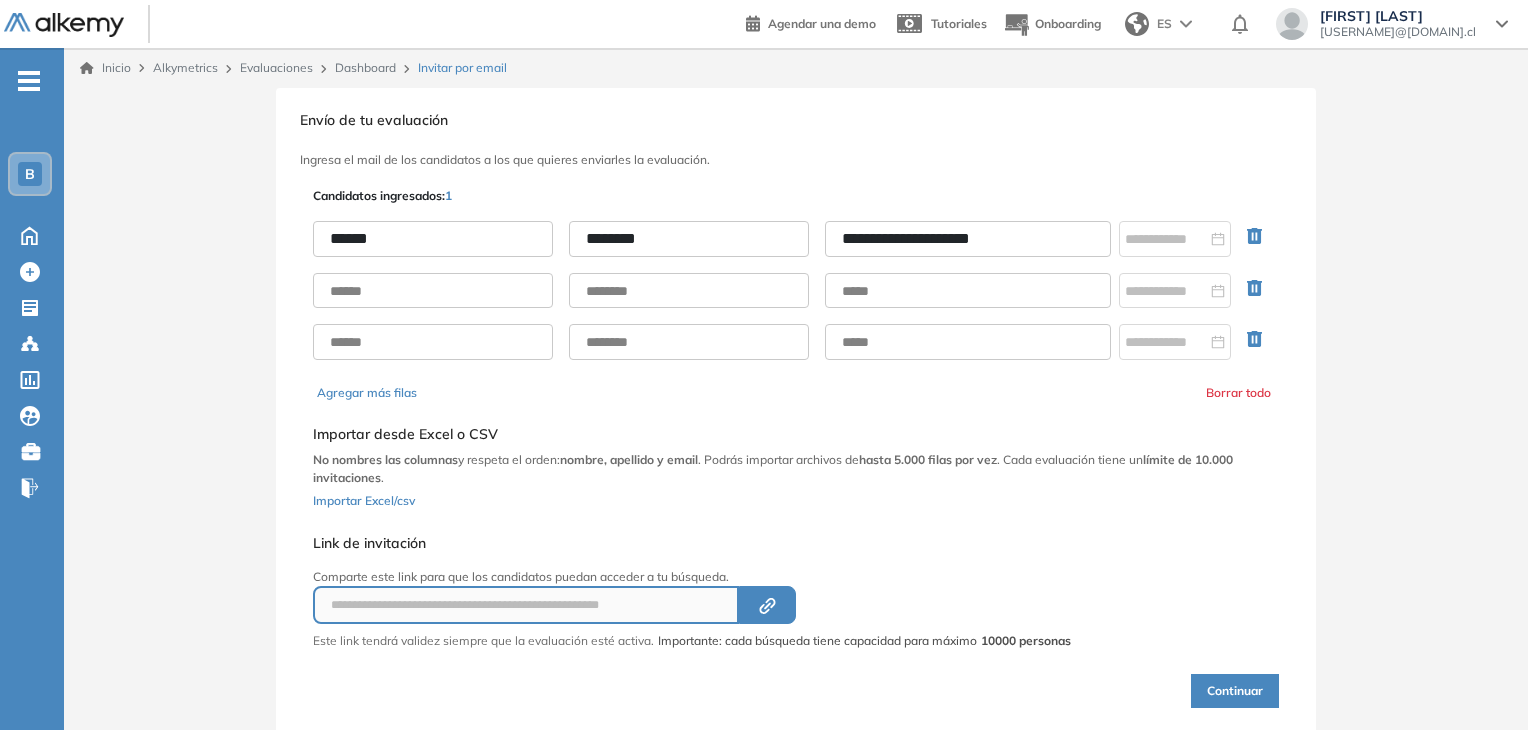 click on "**********" at bounding box center (796, 290) 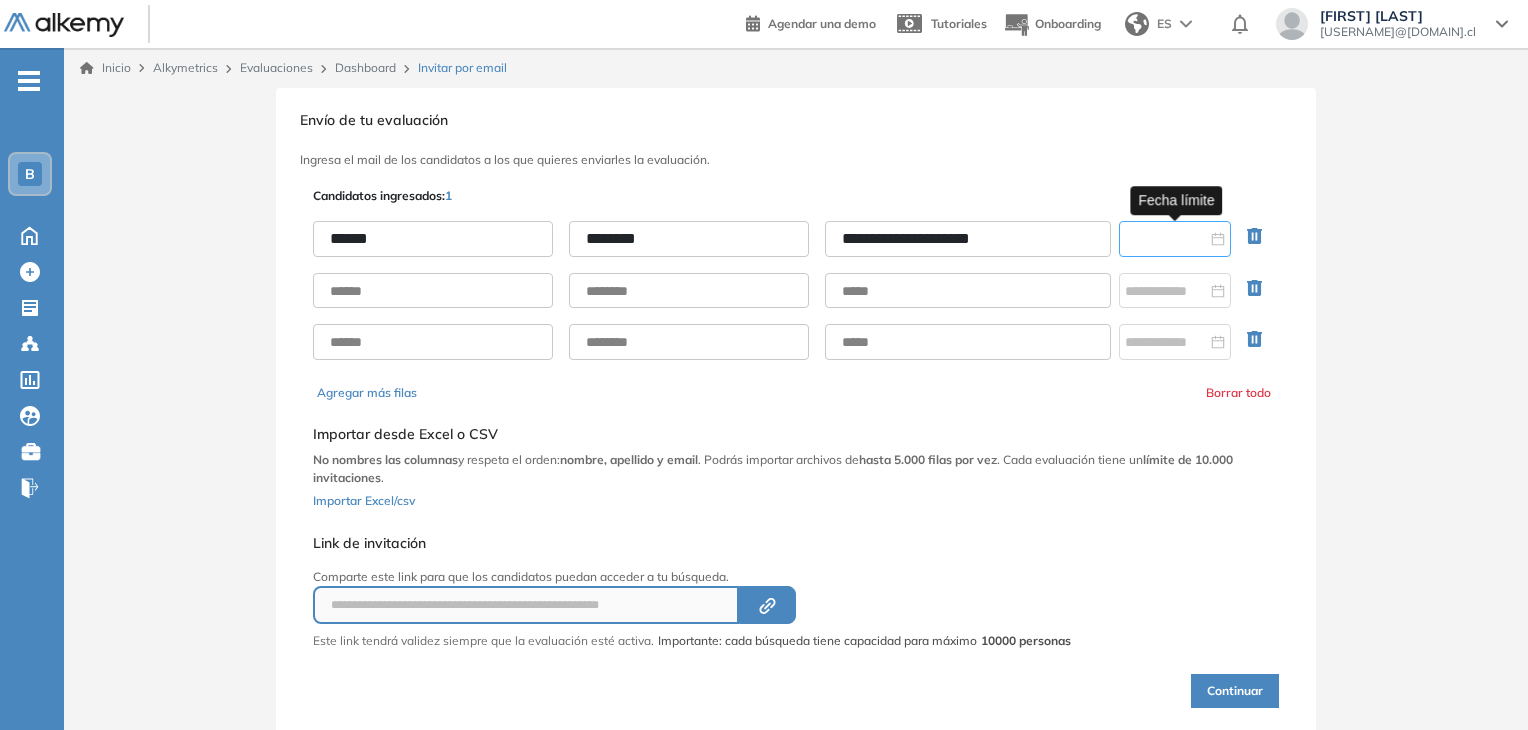 click at bounding box center [1166, 239] 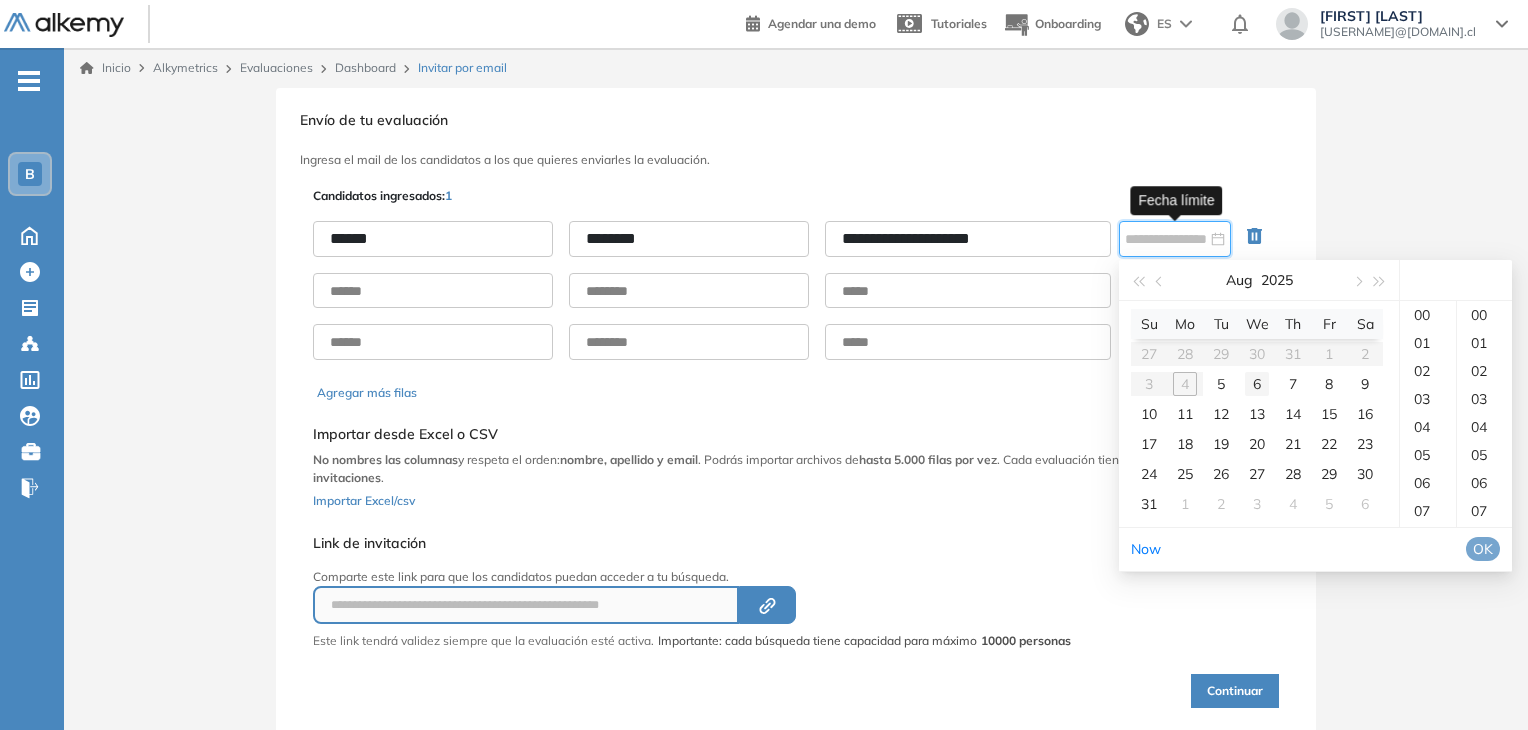 click on "6" at bounding box center [1257, 384] 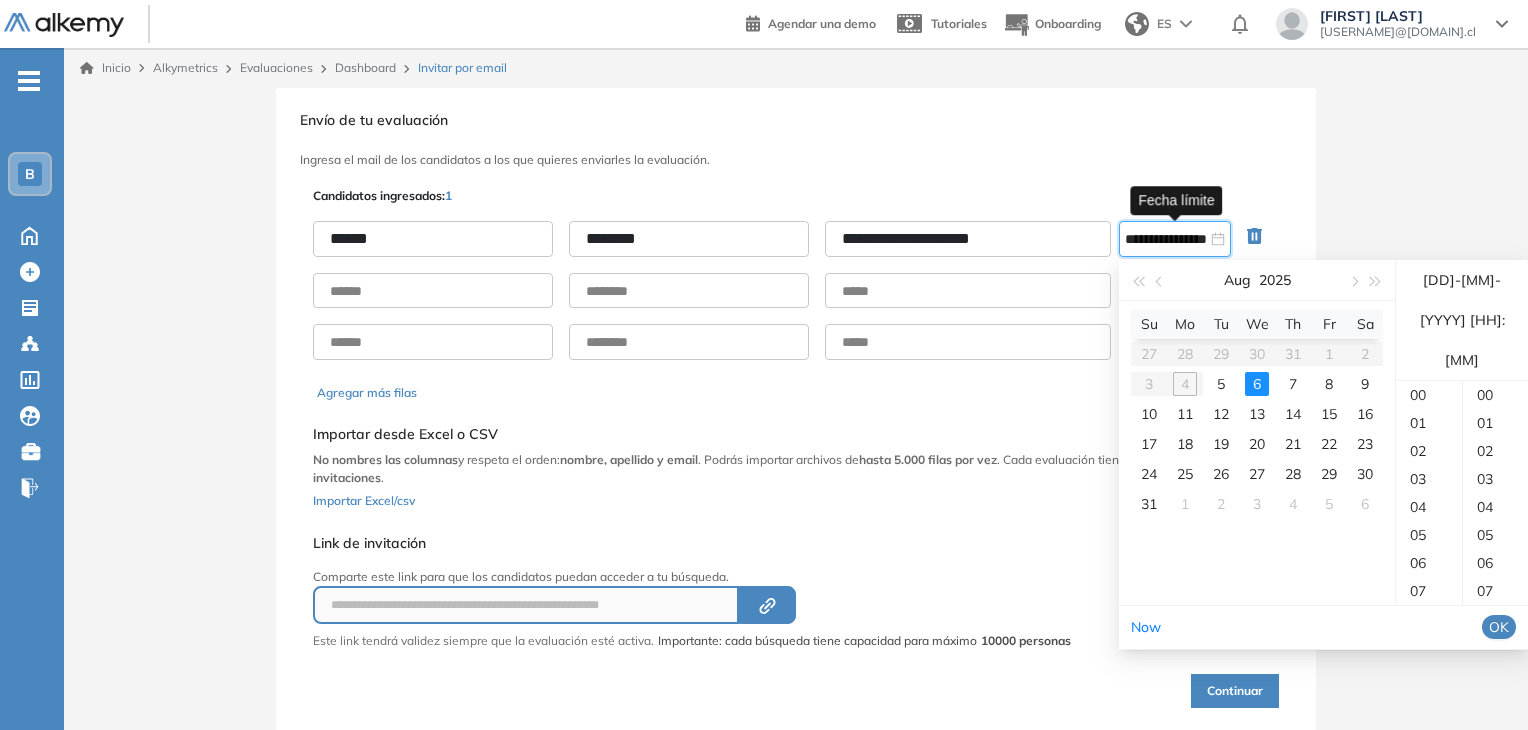 scroll, scrollTop: 357, scrollLeft: 0, axis: vertical 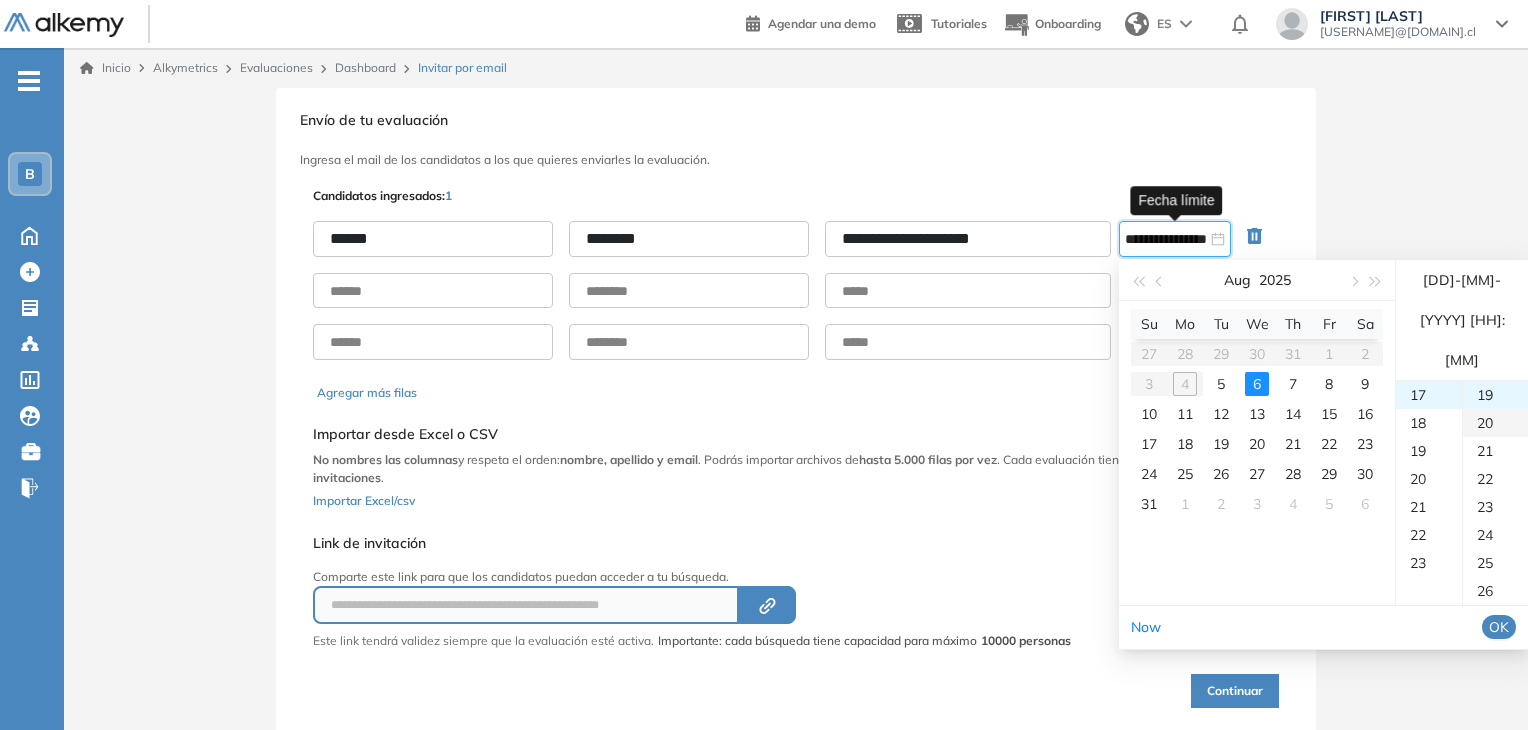 click on "20" at bounding box center [1495, 423] 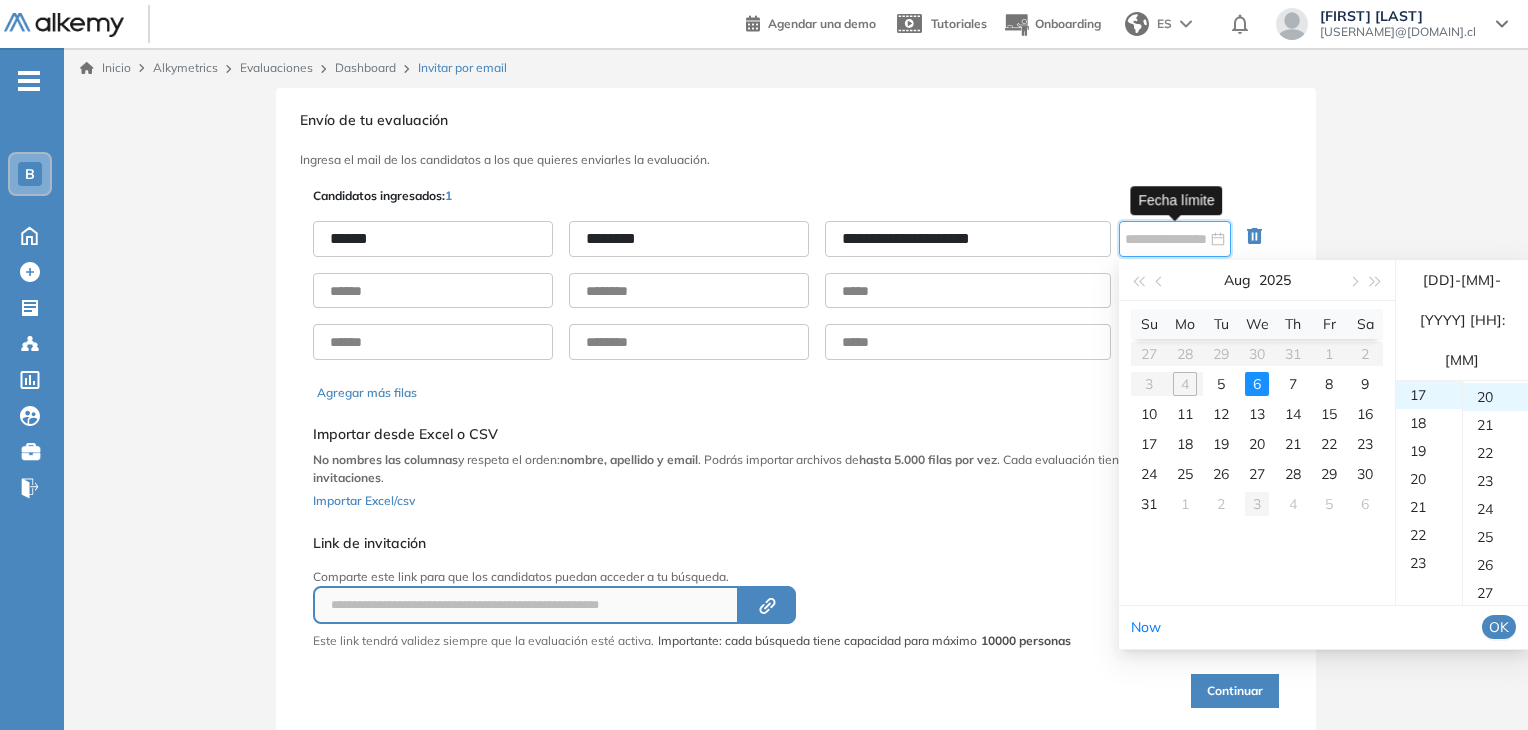 scroll, scrollTop: 560, scrollLeft: 0, axis: vertical 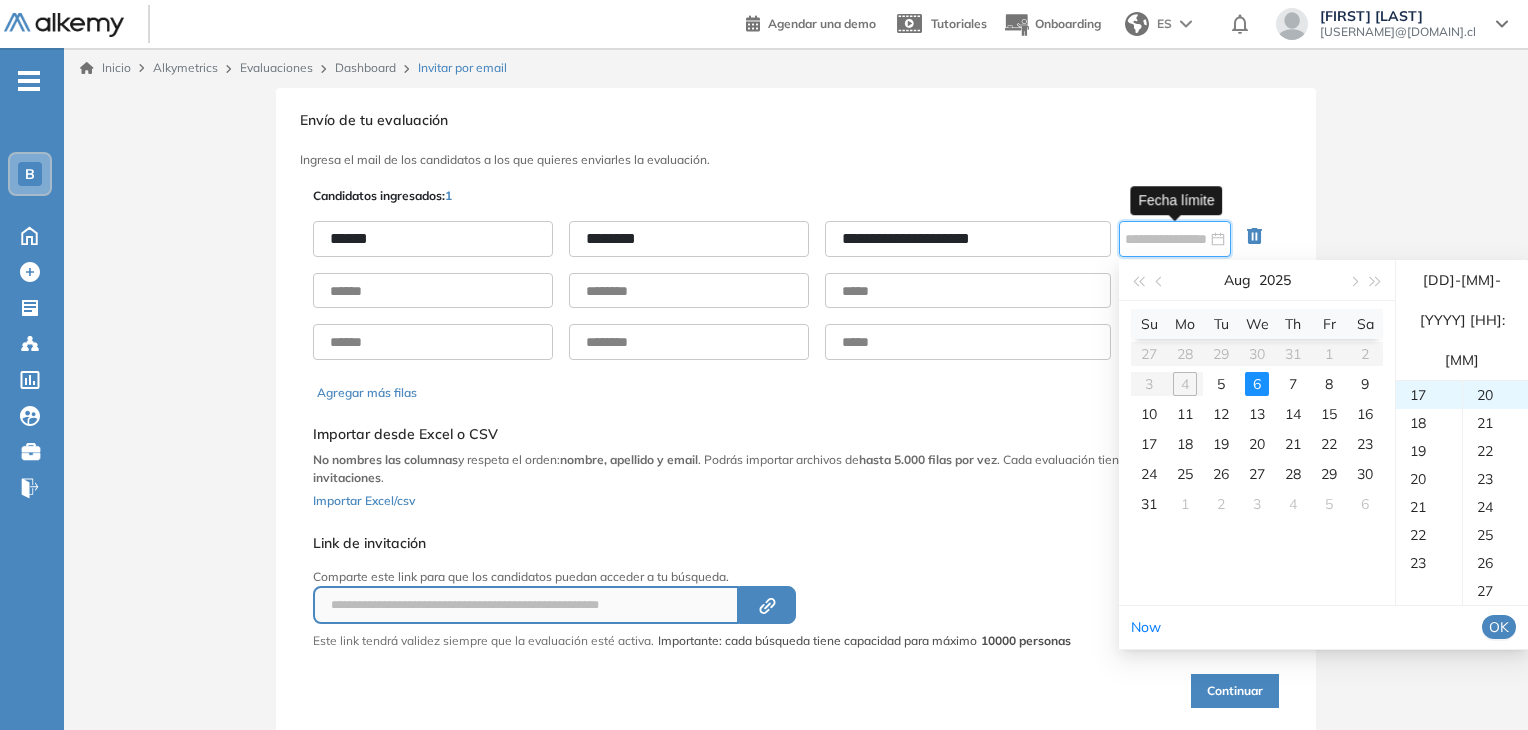 type on "**********" 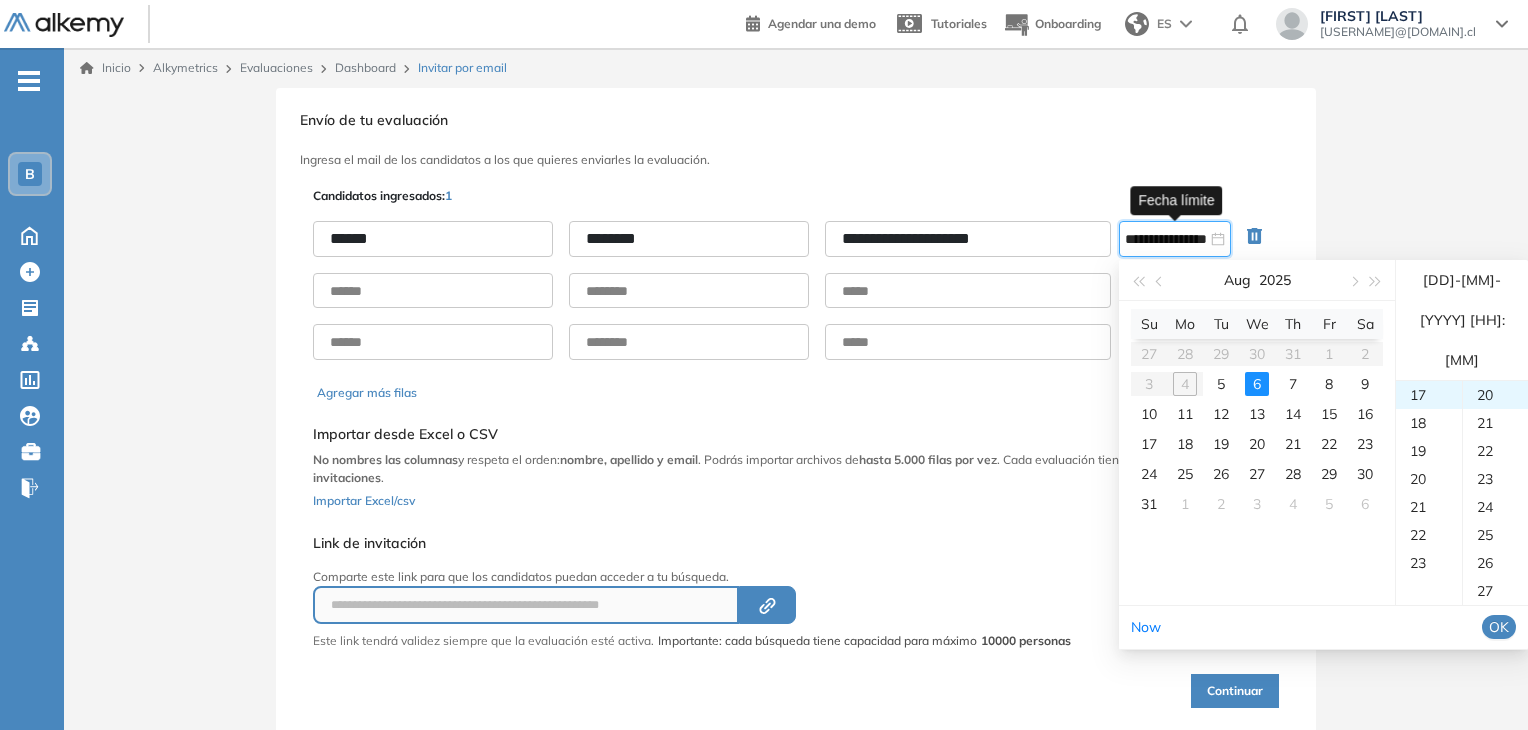 click on "OK" at bounding box center (1499, 627) 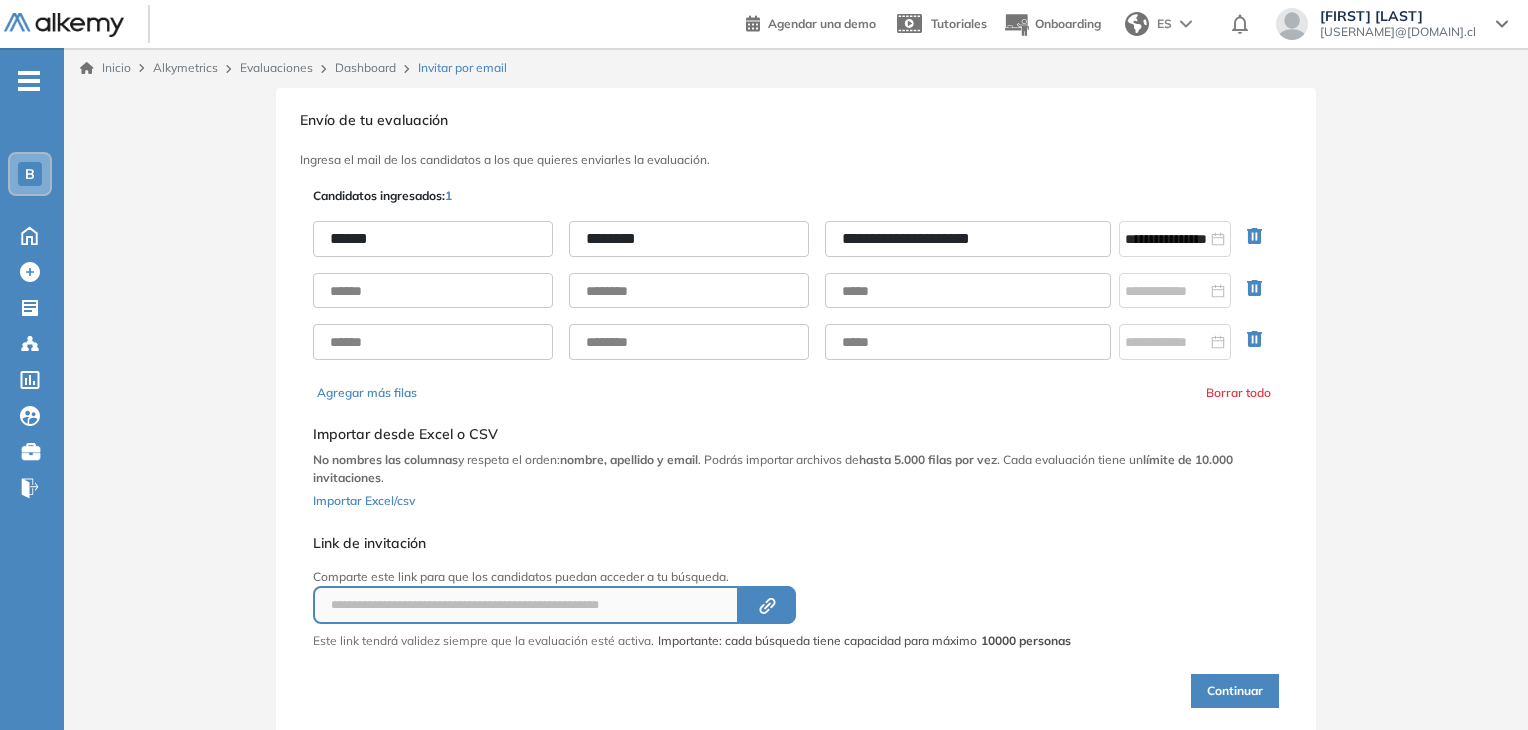 click on "Continuar" at bounding box center [1235, 691] 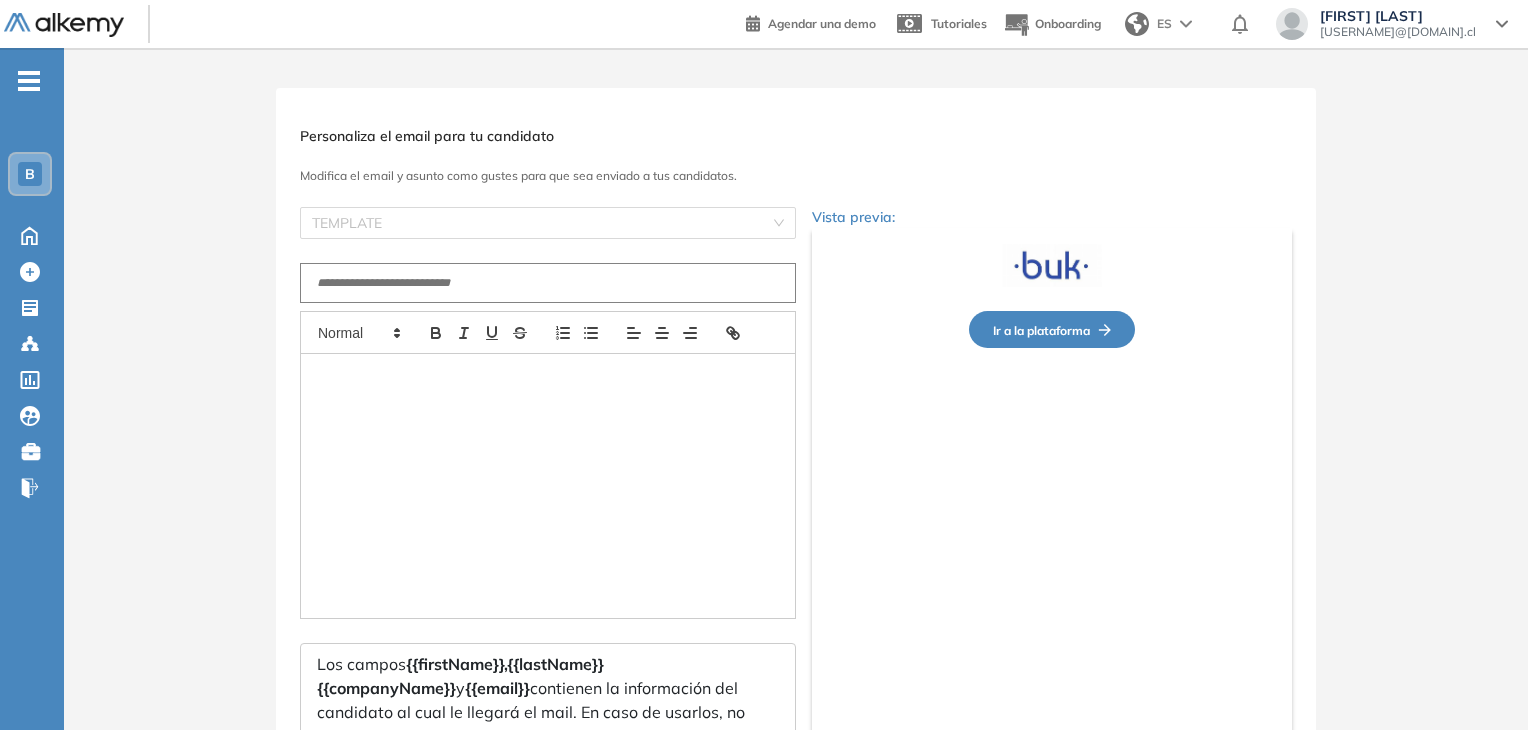 type on "**********" 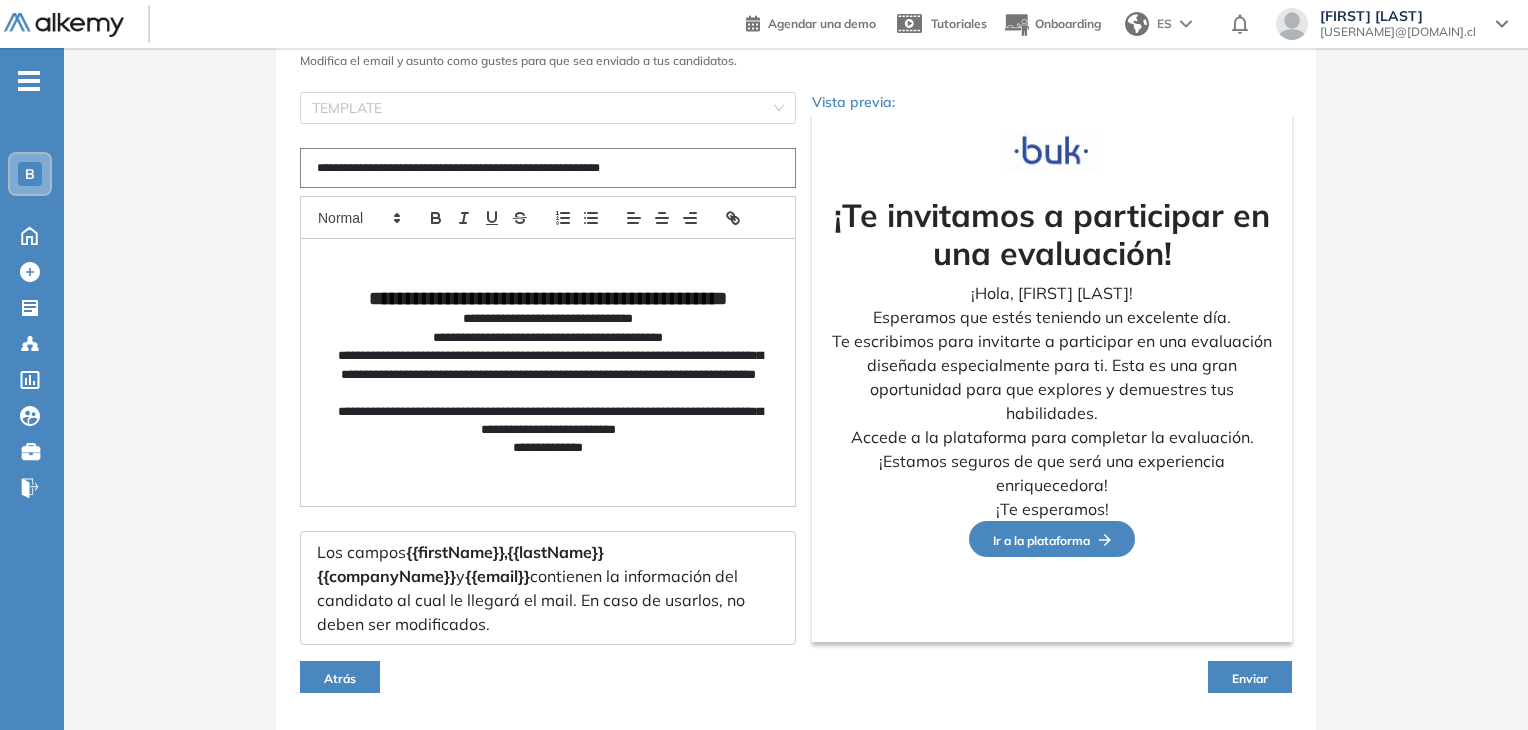 scroll, scrollTop: 172, scrollLeft: 0, axis: vertical 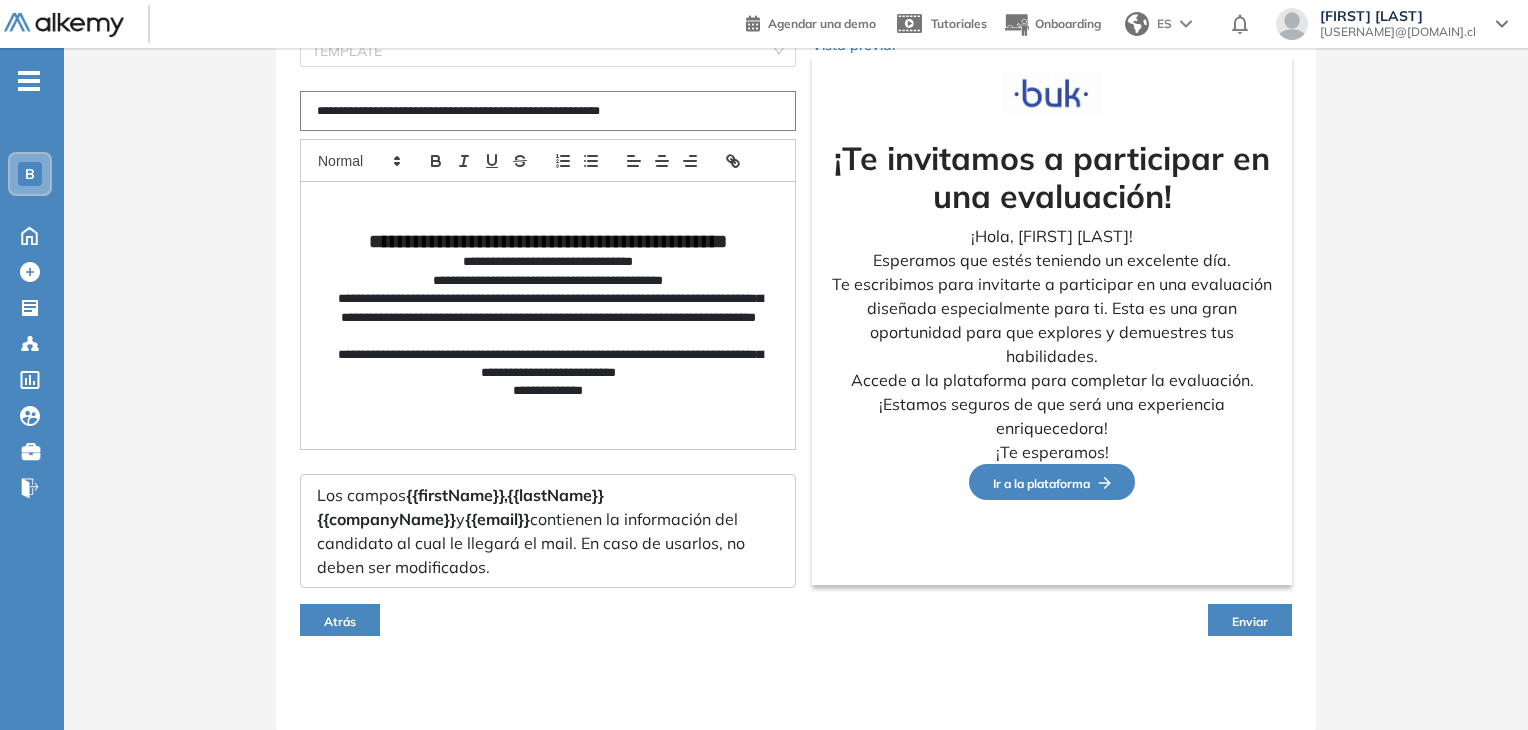 click on "Enviar" at bounding box center (1250, 621) 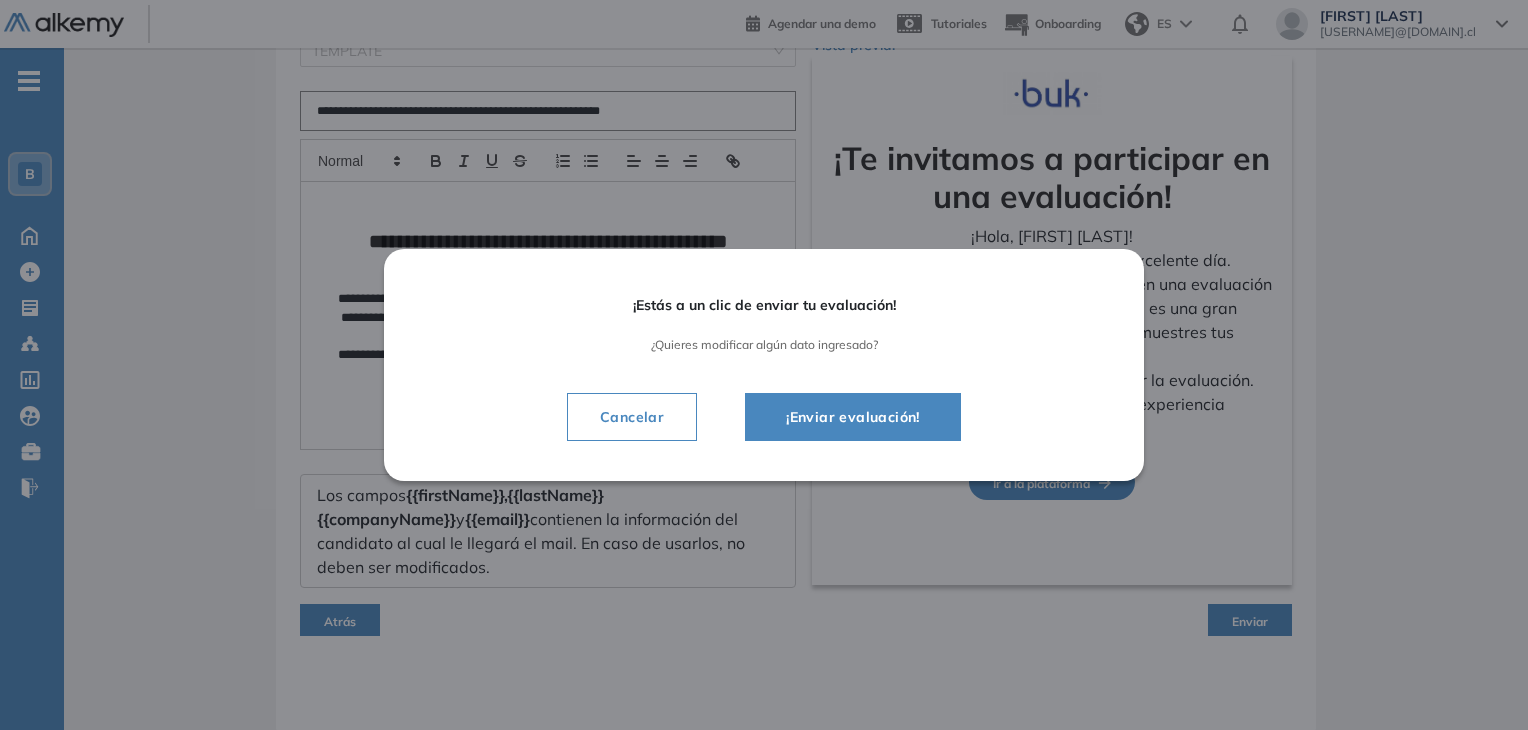 click on "¡Enviar evaluación!" at bounding box center [853, 417] 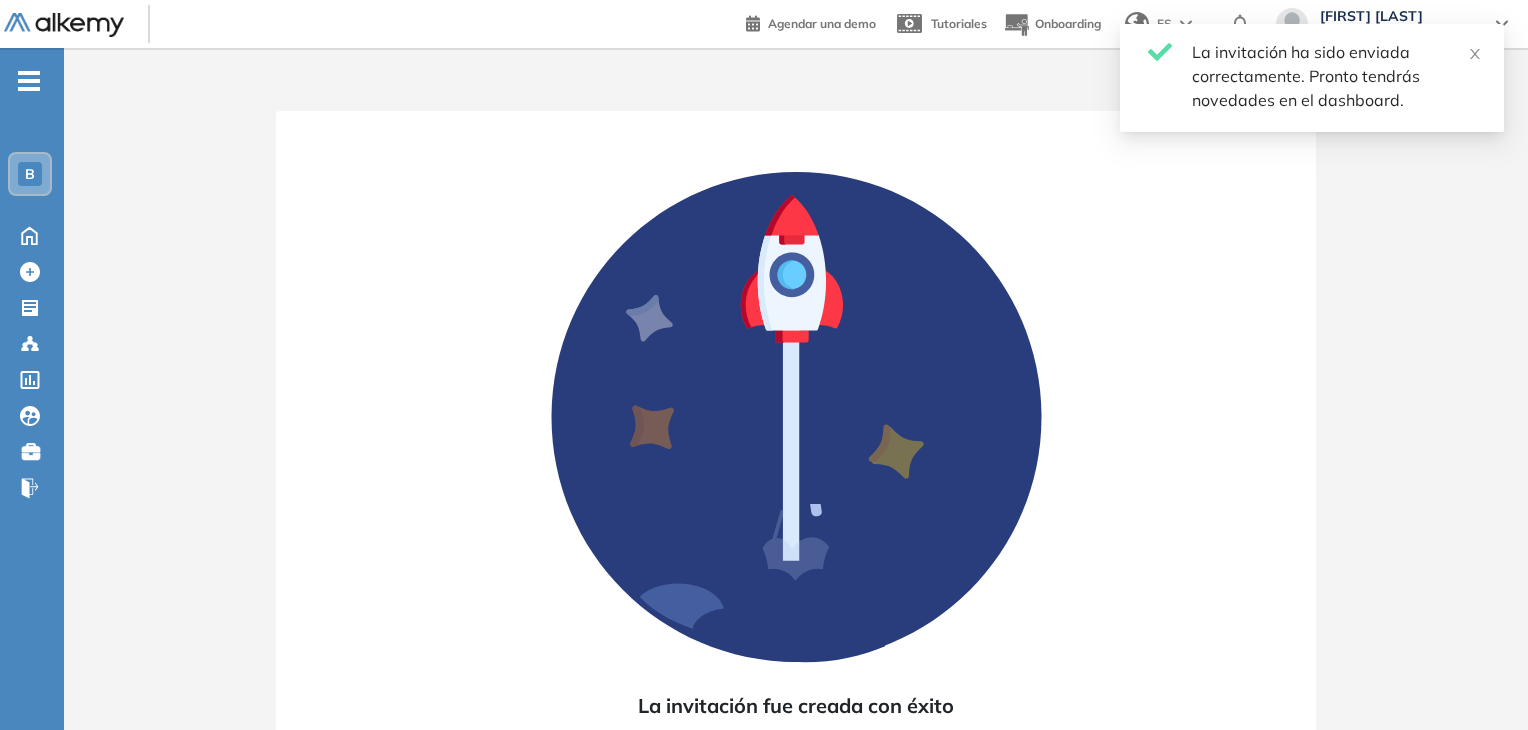 scroll, scrollTop: 0, scrollLeft: 0, axis: both 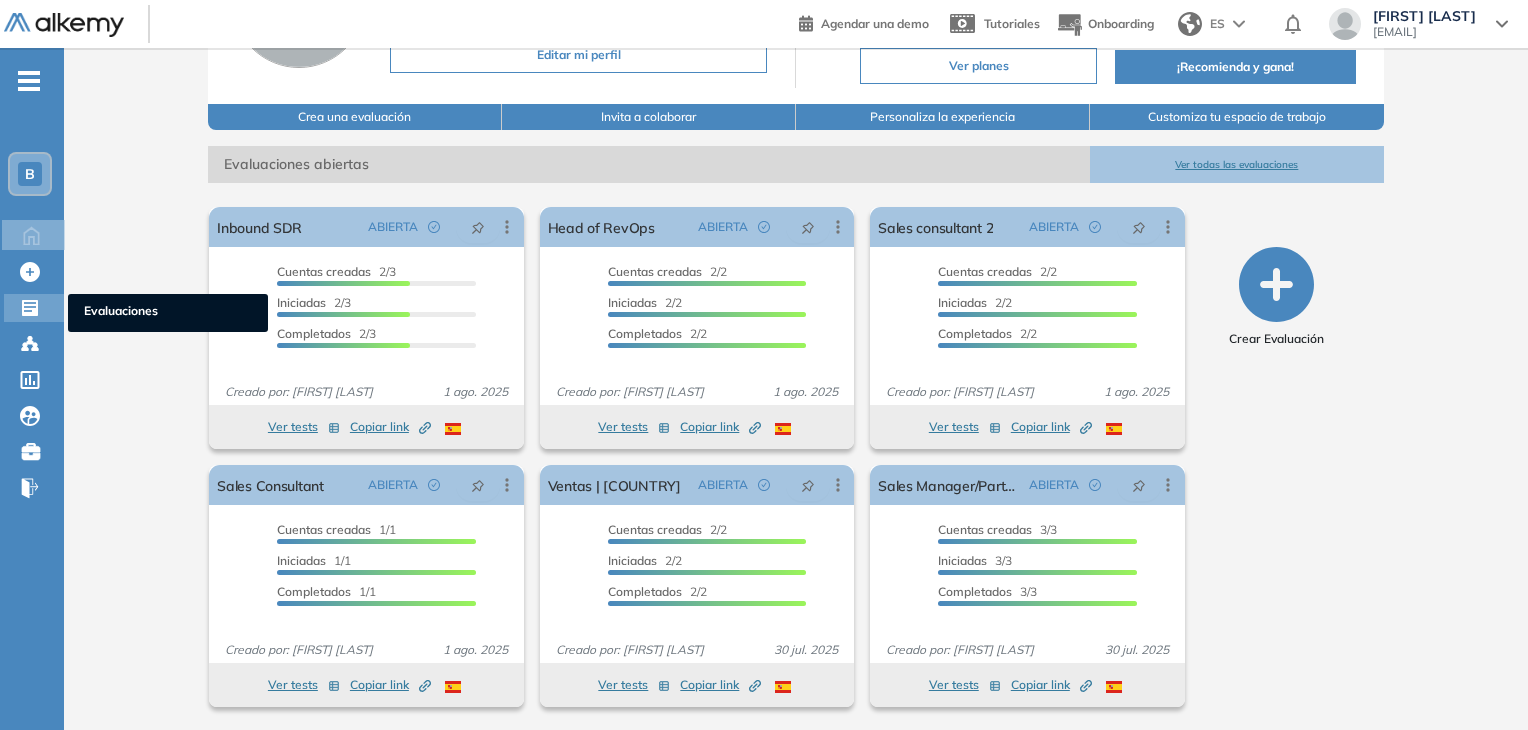 click 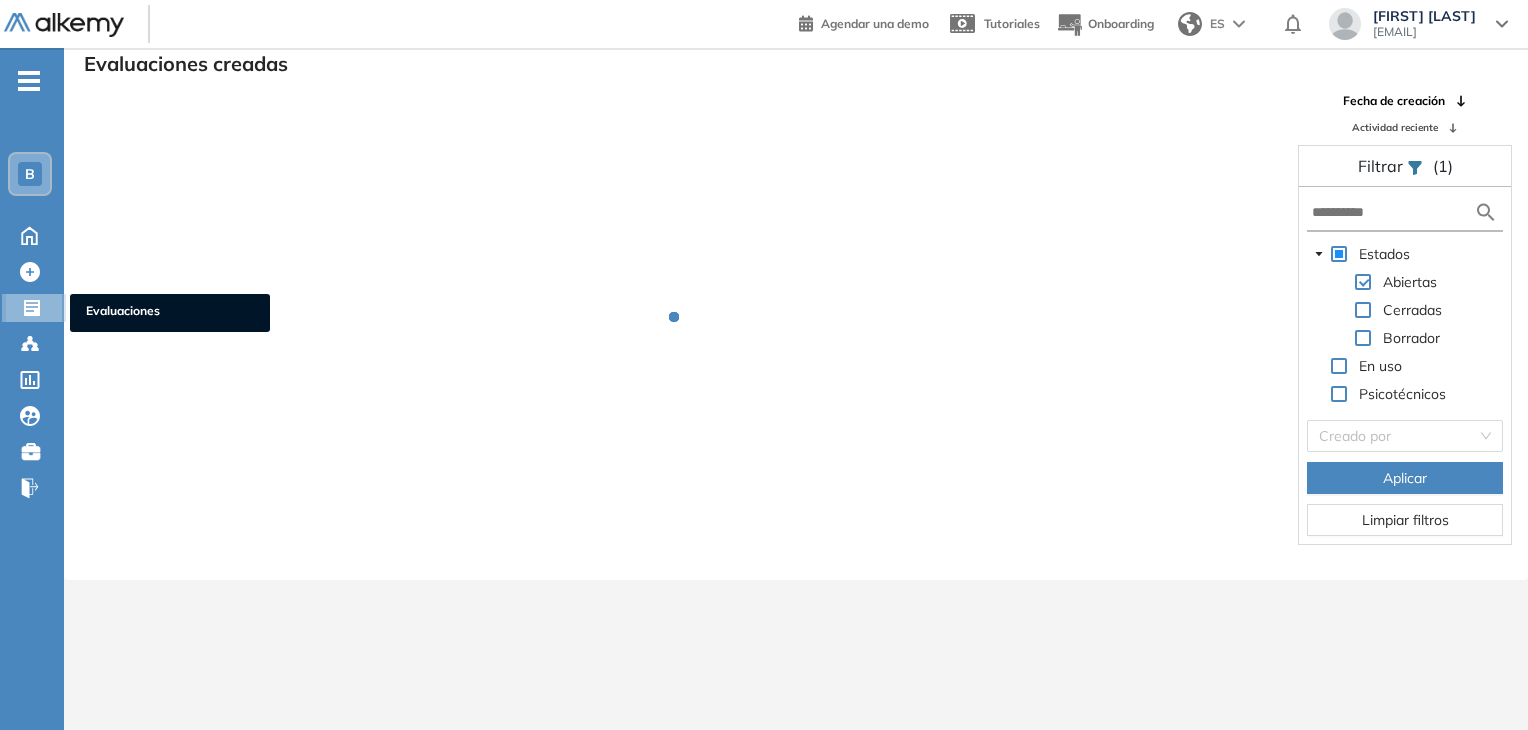 scroll, scrollTop: 48, scrollLeft: 0, axis: vertical 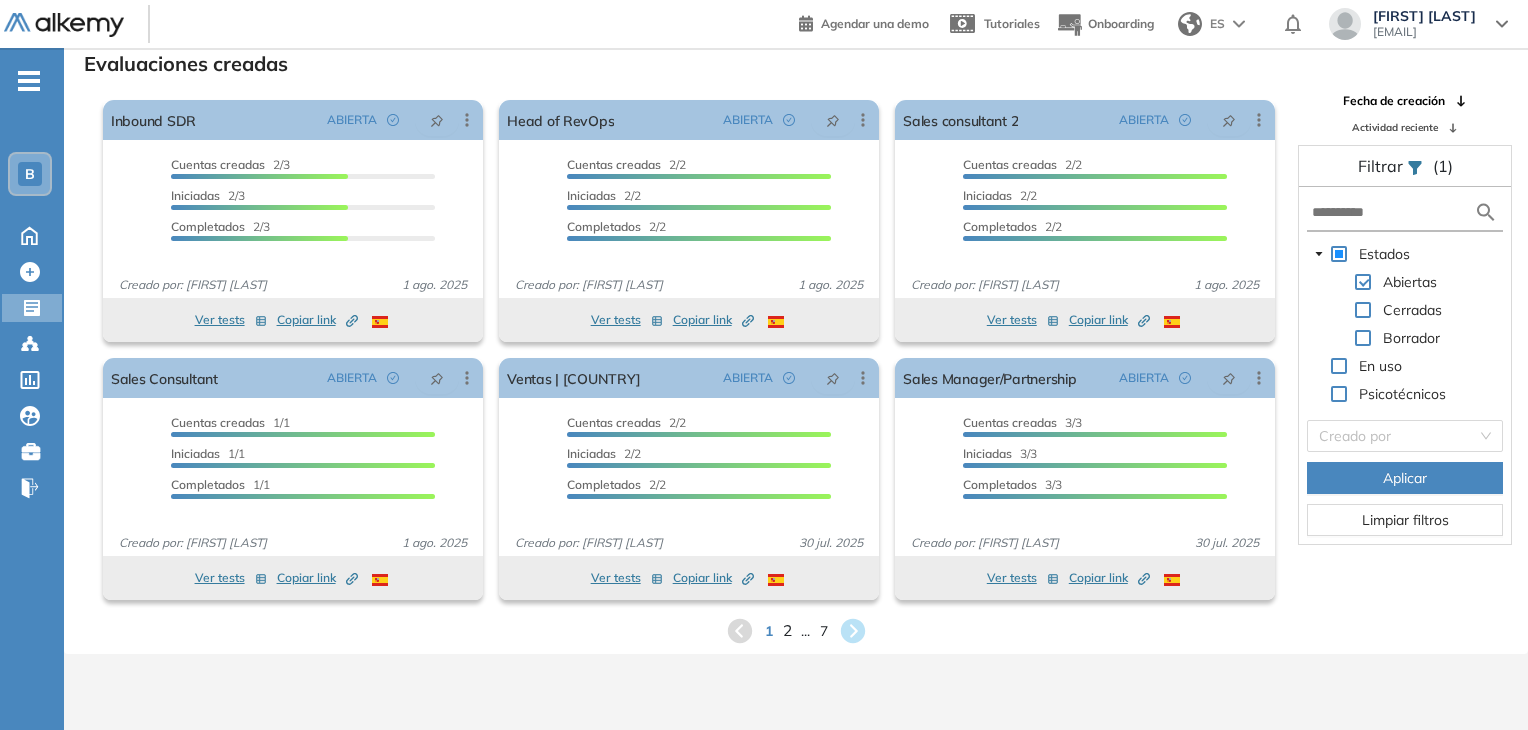 click on "2" at bounding box center [786, 630] 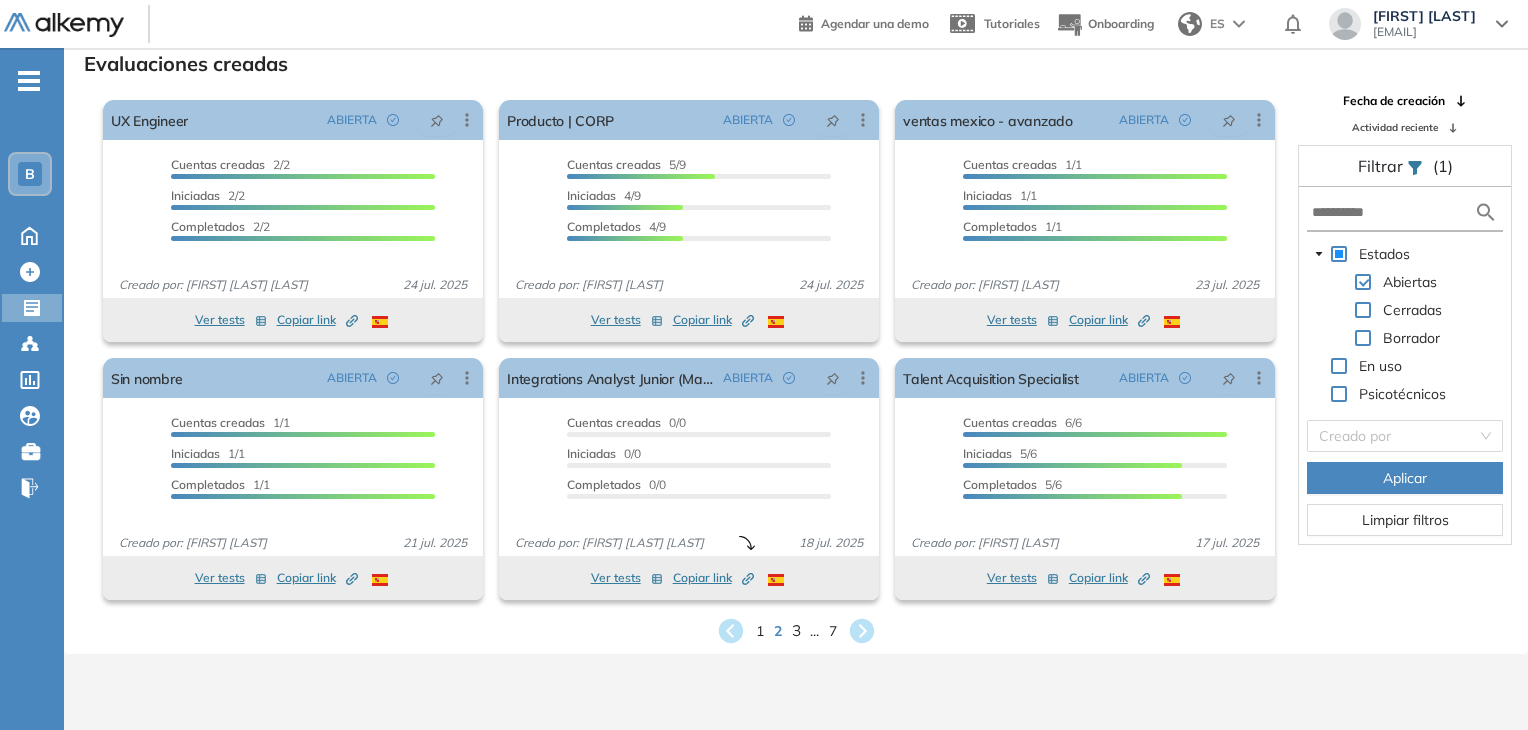 click on "3" at bounding box center (795, 630) 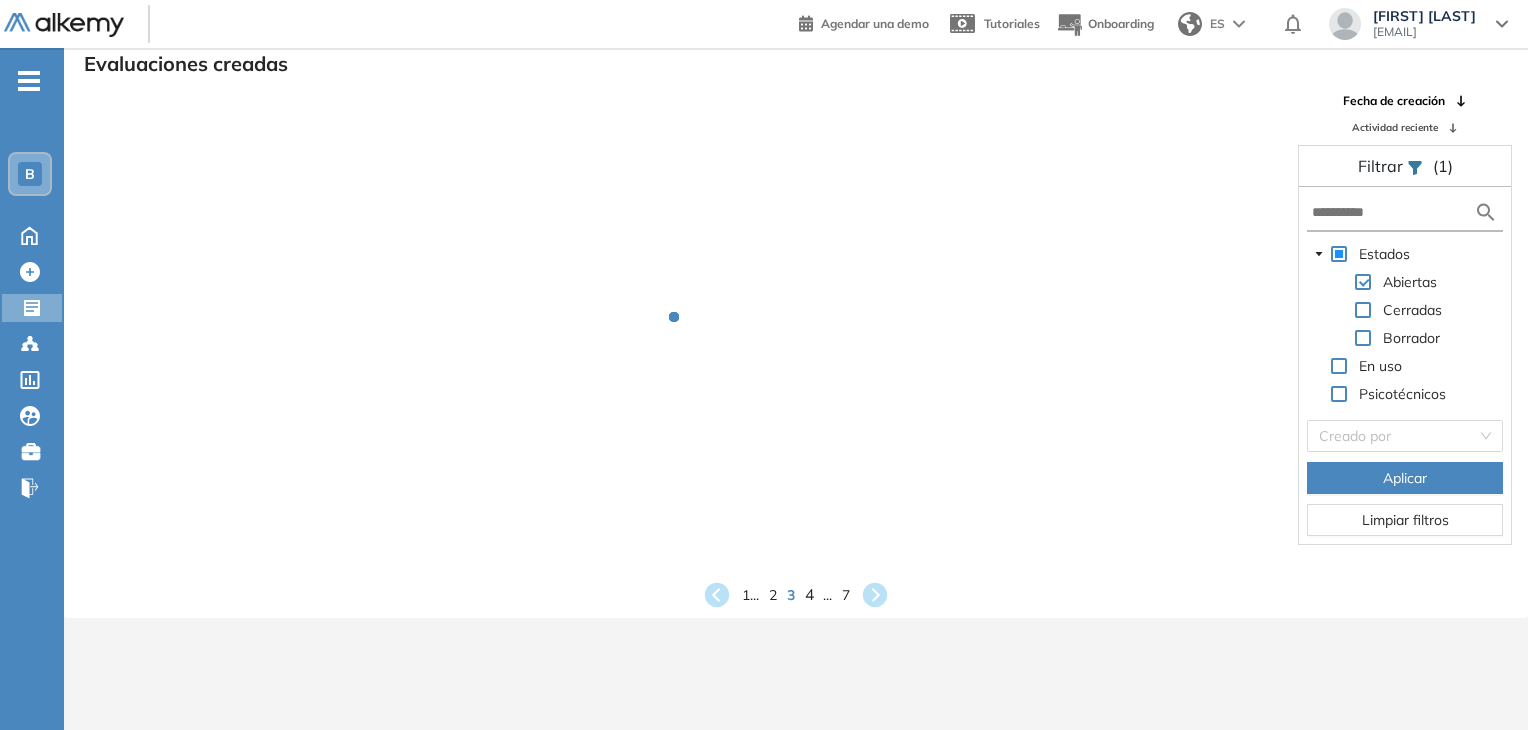 click on "4" at bounding box center [809, 594] 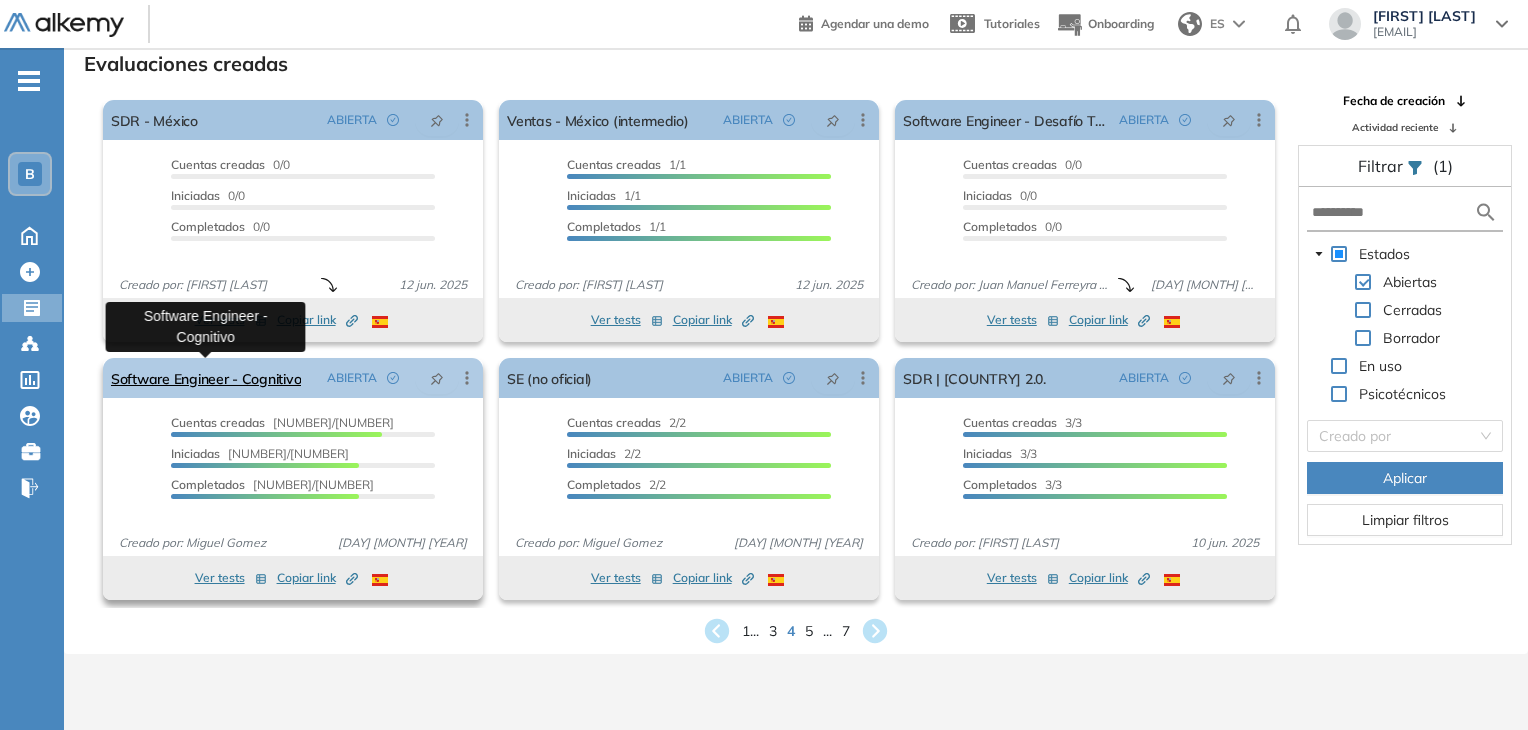 click on "Software Engineer - Cognitivo" at bounding box center (206, 378) 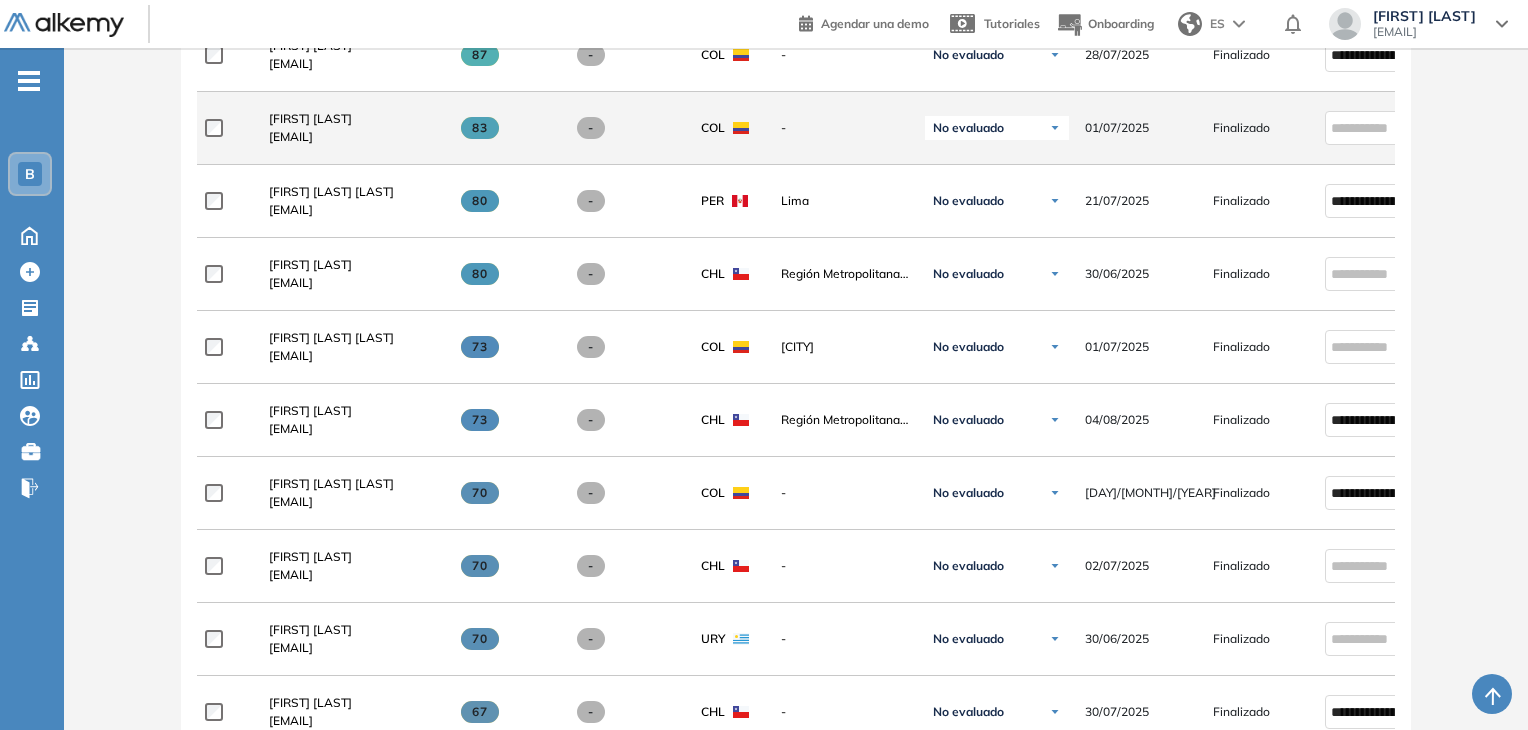 scroll, scrollTop: 800, scrollLeft: 0, axis: vertical 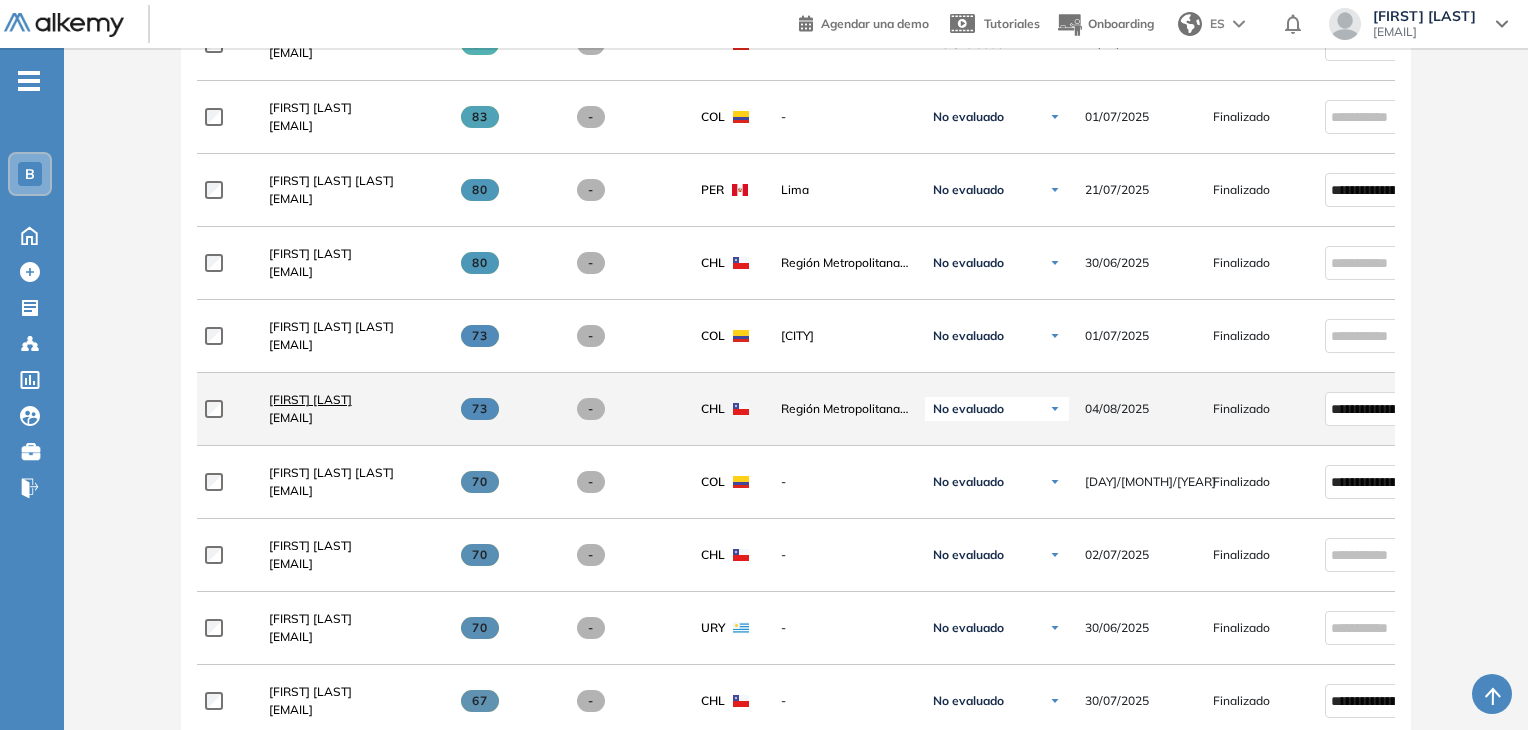 click on "[FIRST] [LAST]" at bounding box center (310, 399) 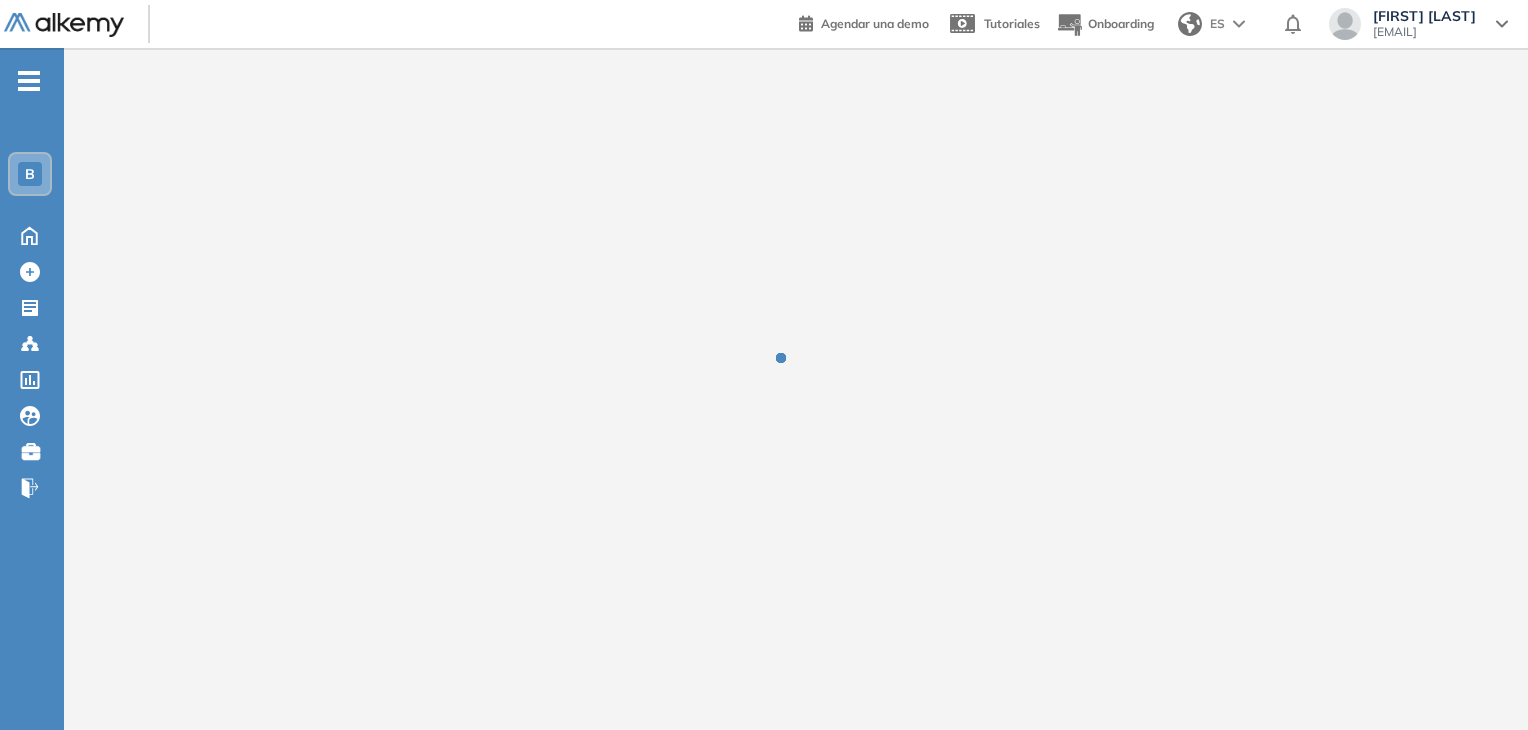 scroll, scrollTop: 0, scrollLeft: 0, axis: both 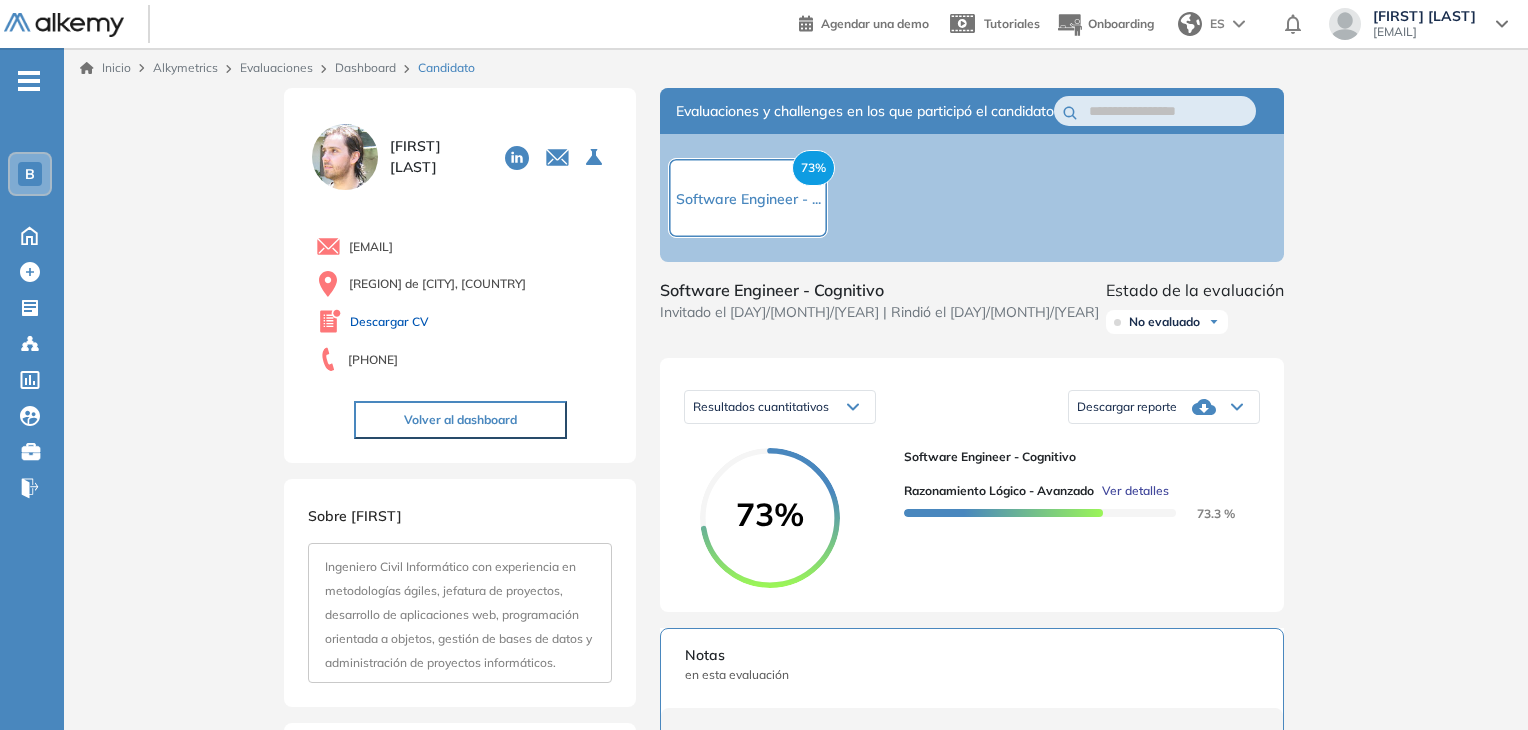 click on "Descargar CV" at bounding box center (389, 322) 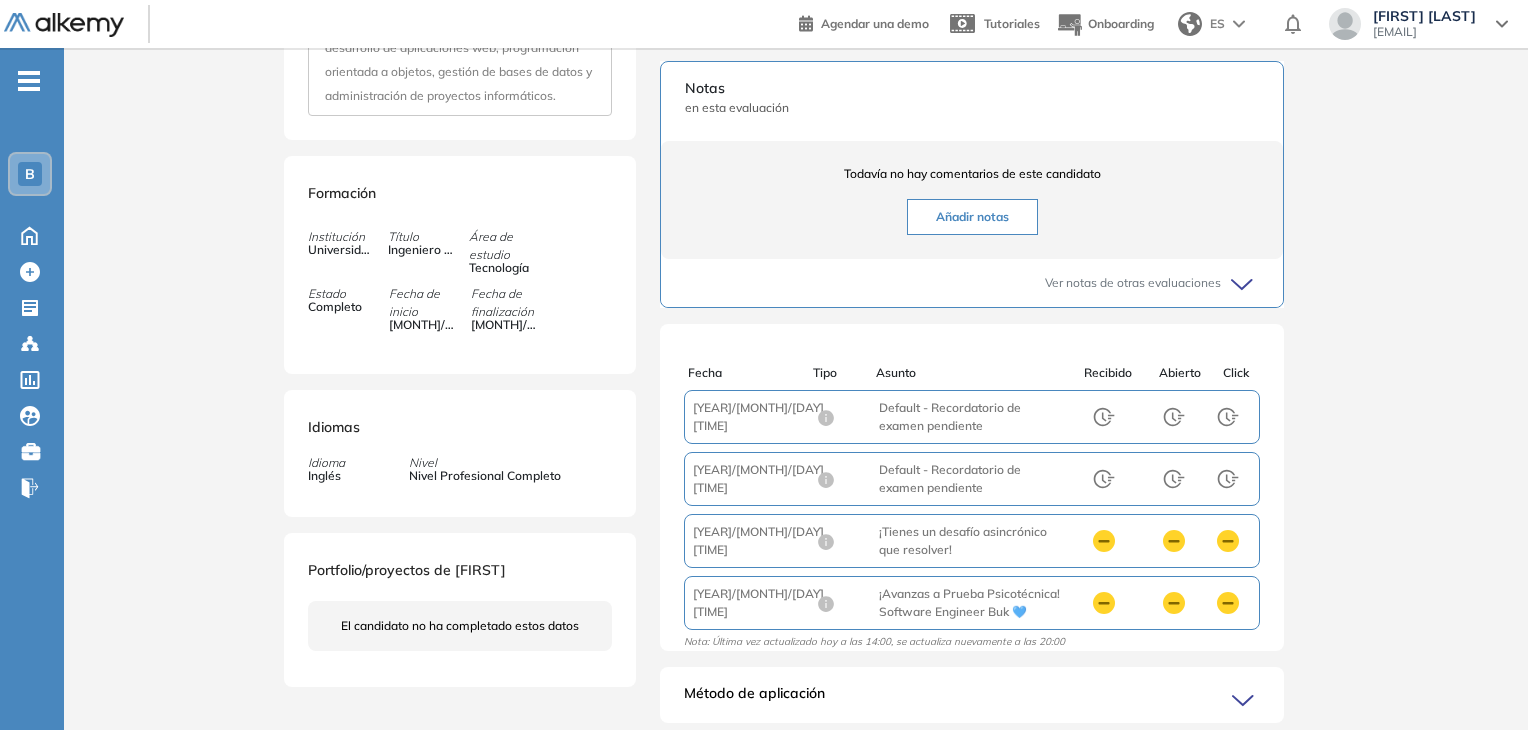 scroll, scrollTop: 600, scrollLeft: 0, axis: vertical 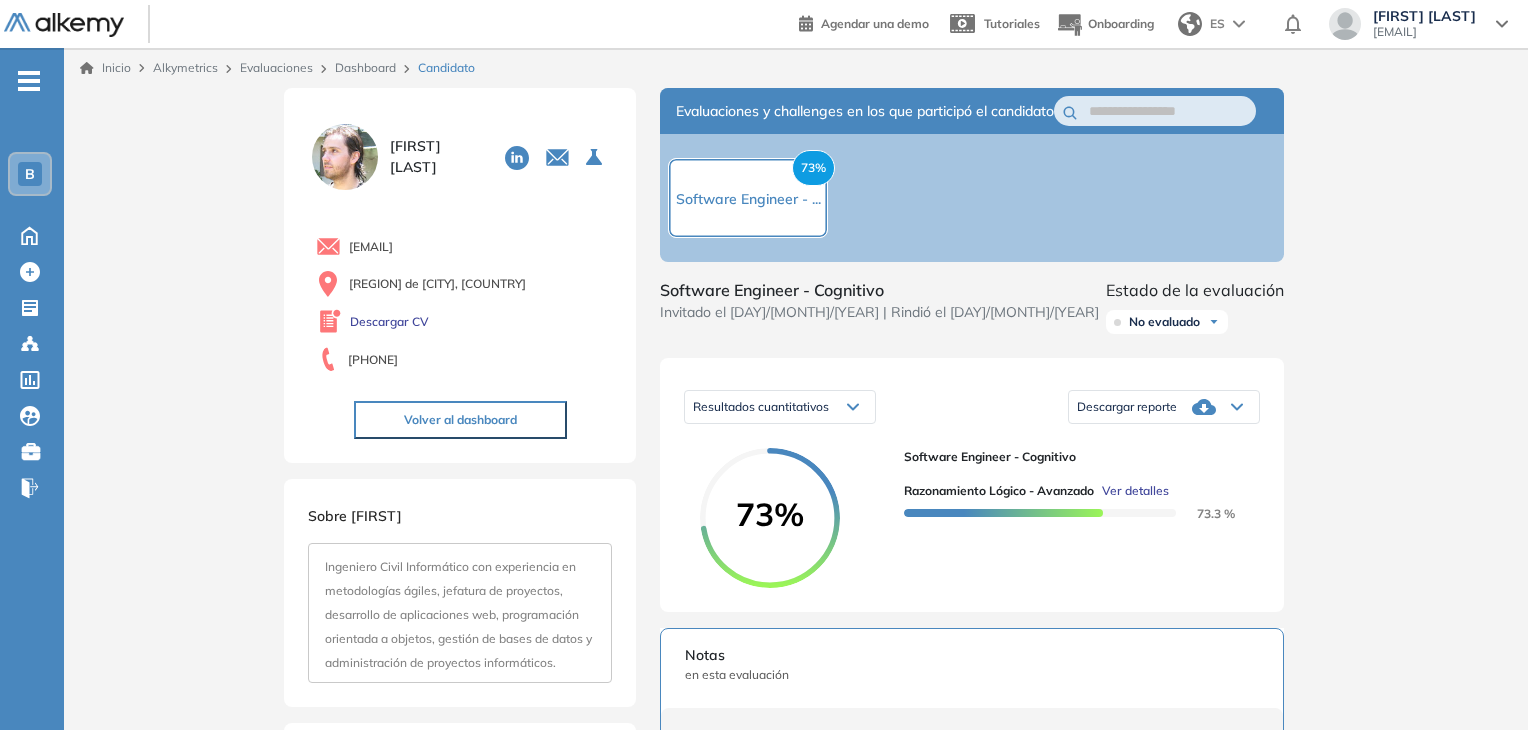 click on "Descargar reporte" at bounding box center (1127, 407) 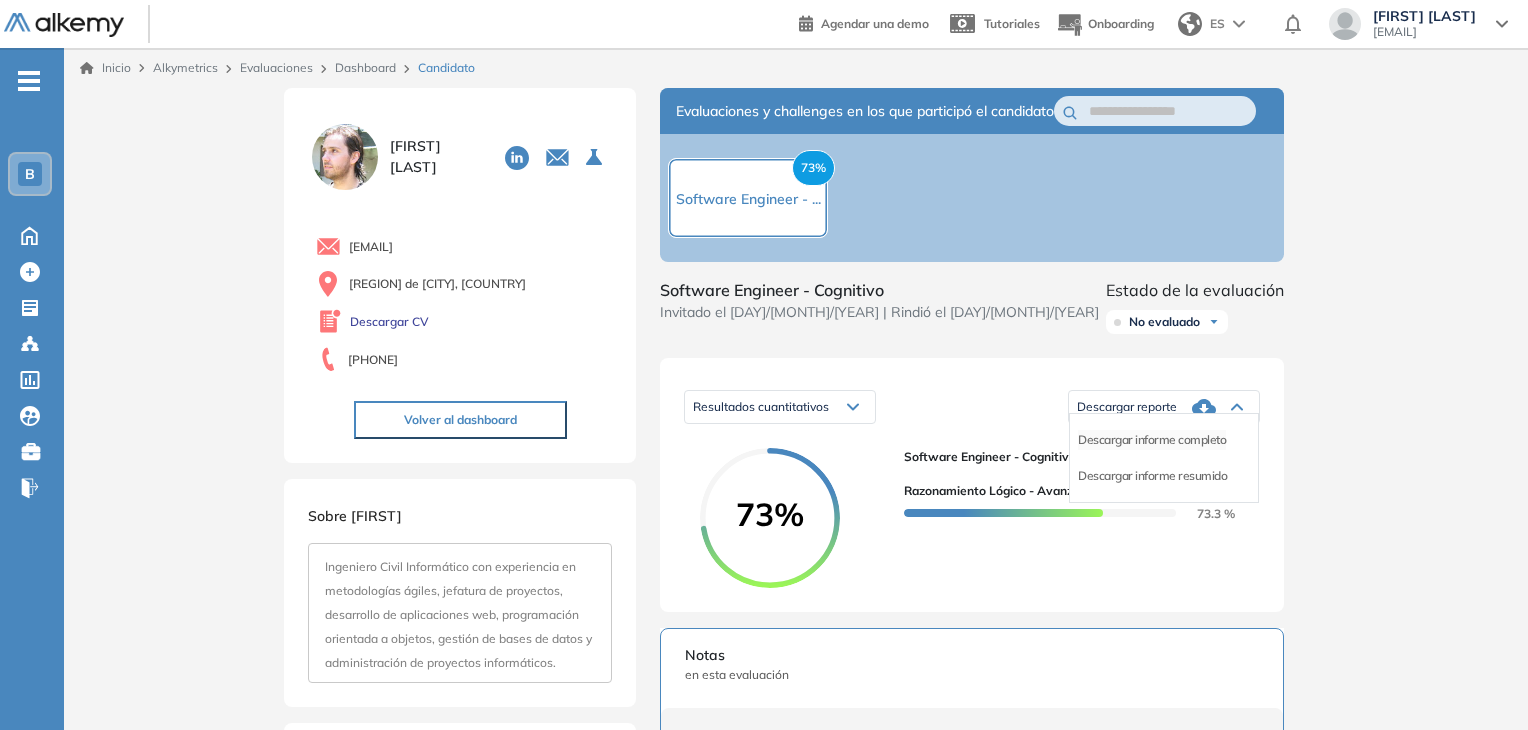 click on "Descargar informe completo" at bounding box center (1152, 440) 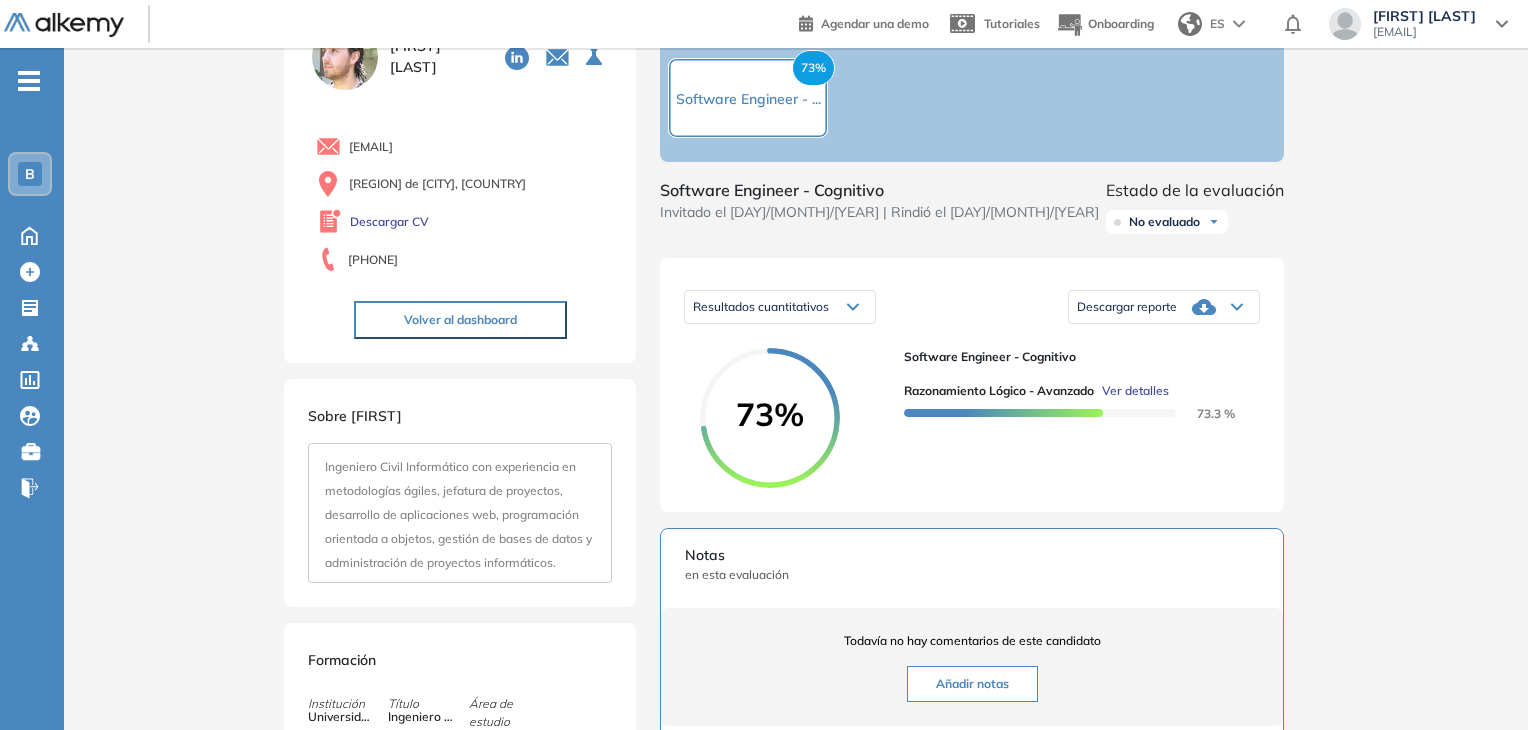 scroll, scrollTop: 0, scrollLeft: 0, axis: both 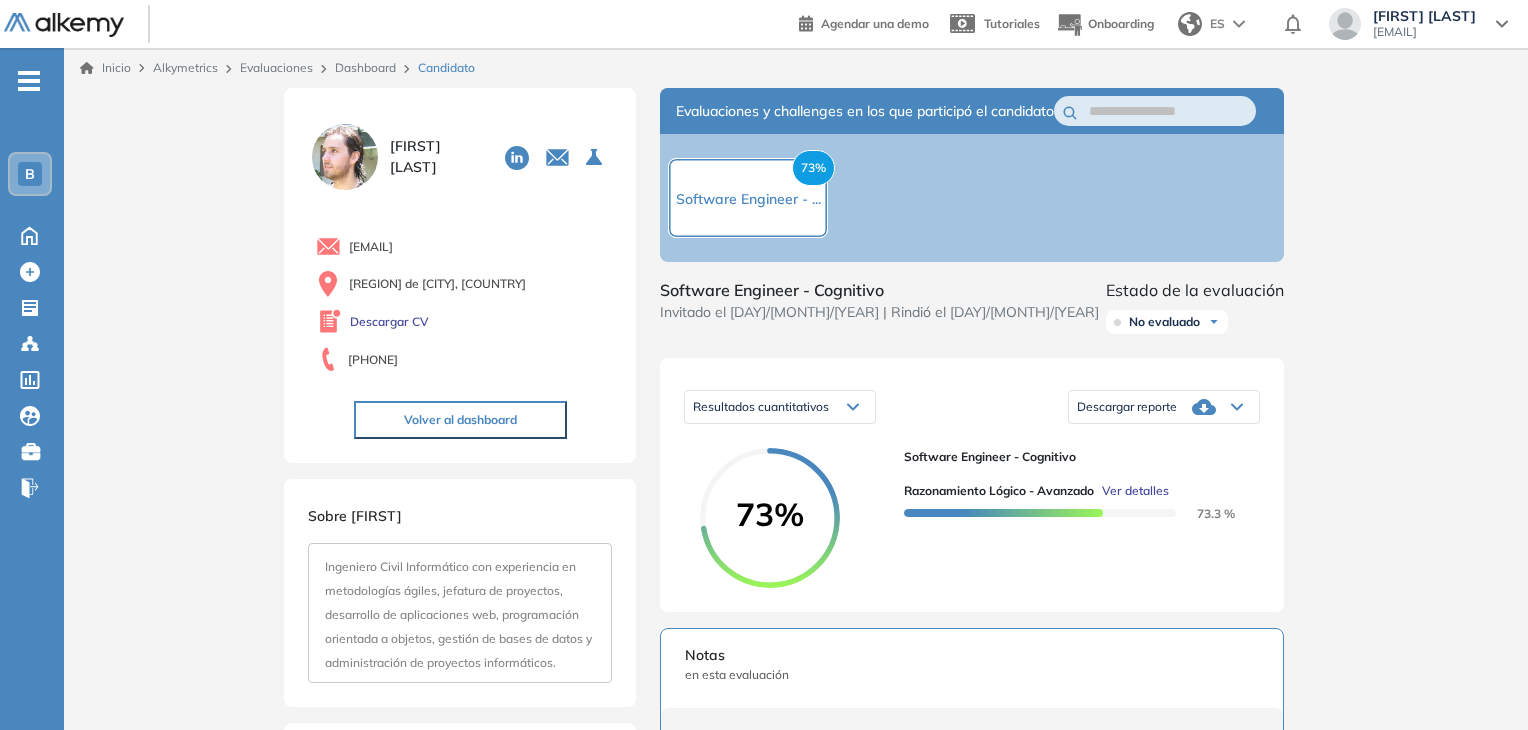 click on "B" at bounding box center (30, 174) 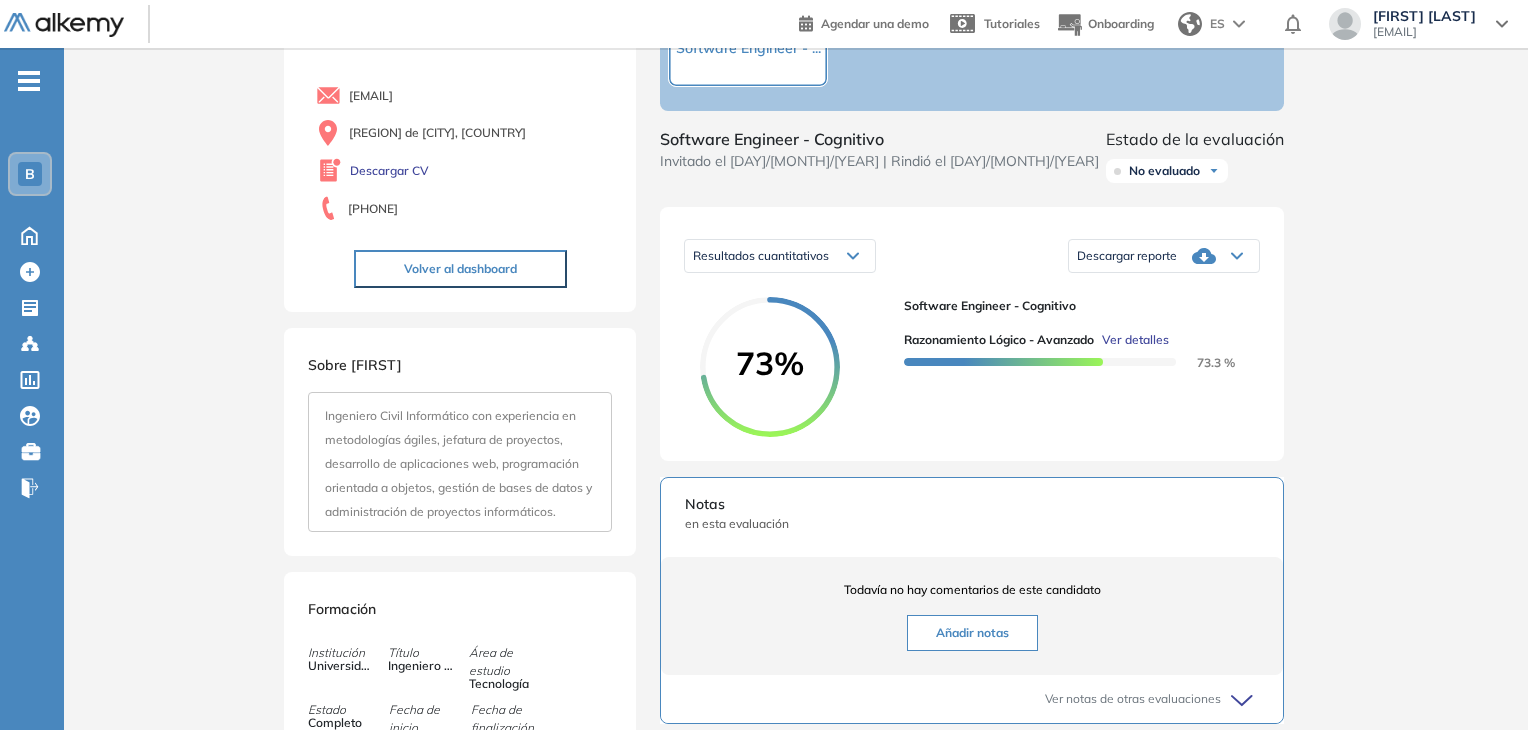 scroll, scrollTop: 150, scrollLeft: 0, axis: vertical 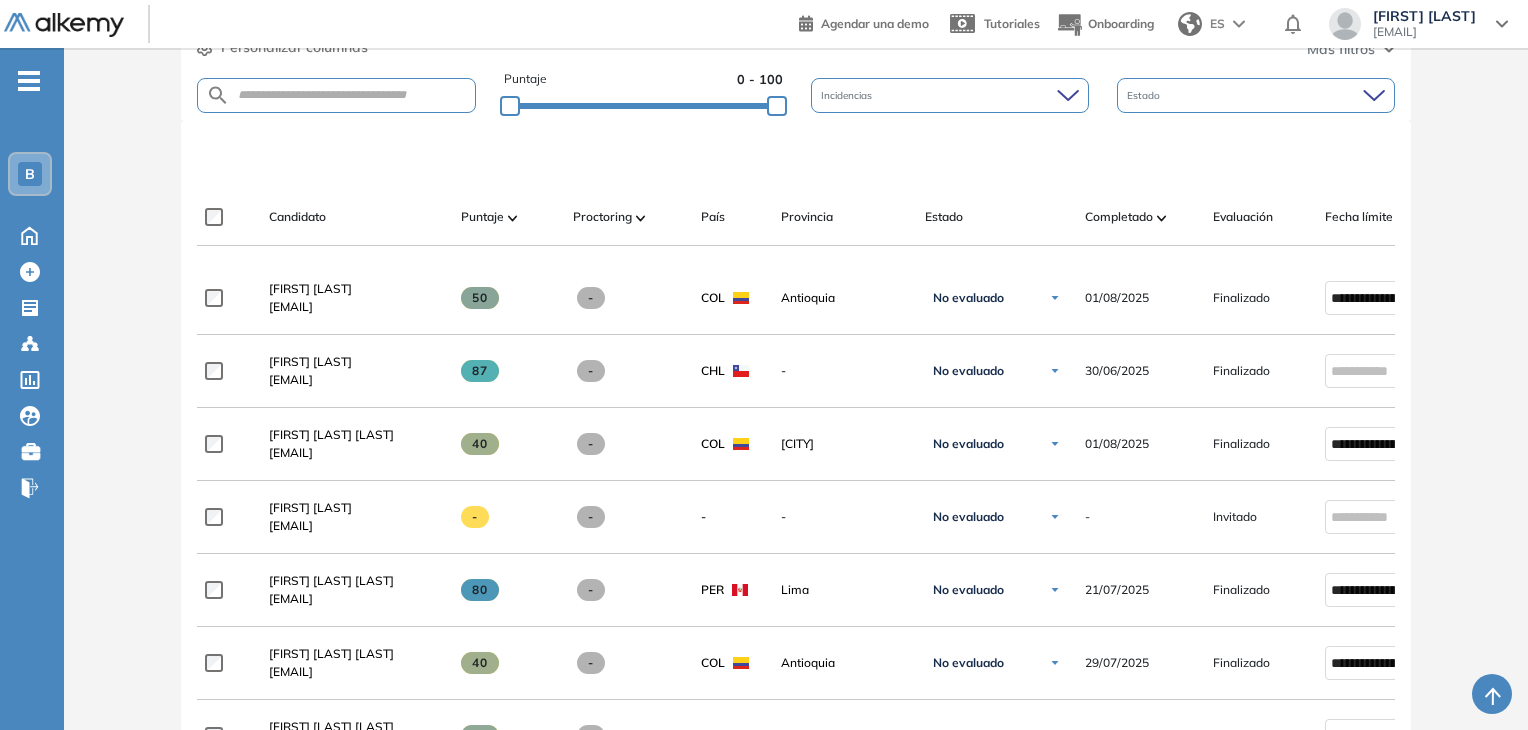 click at bounding box center [513, 217] 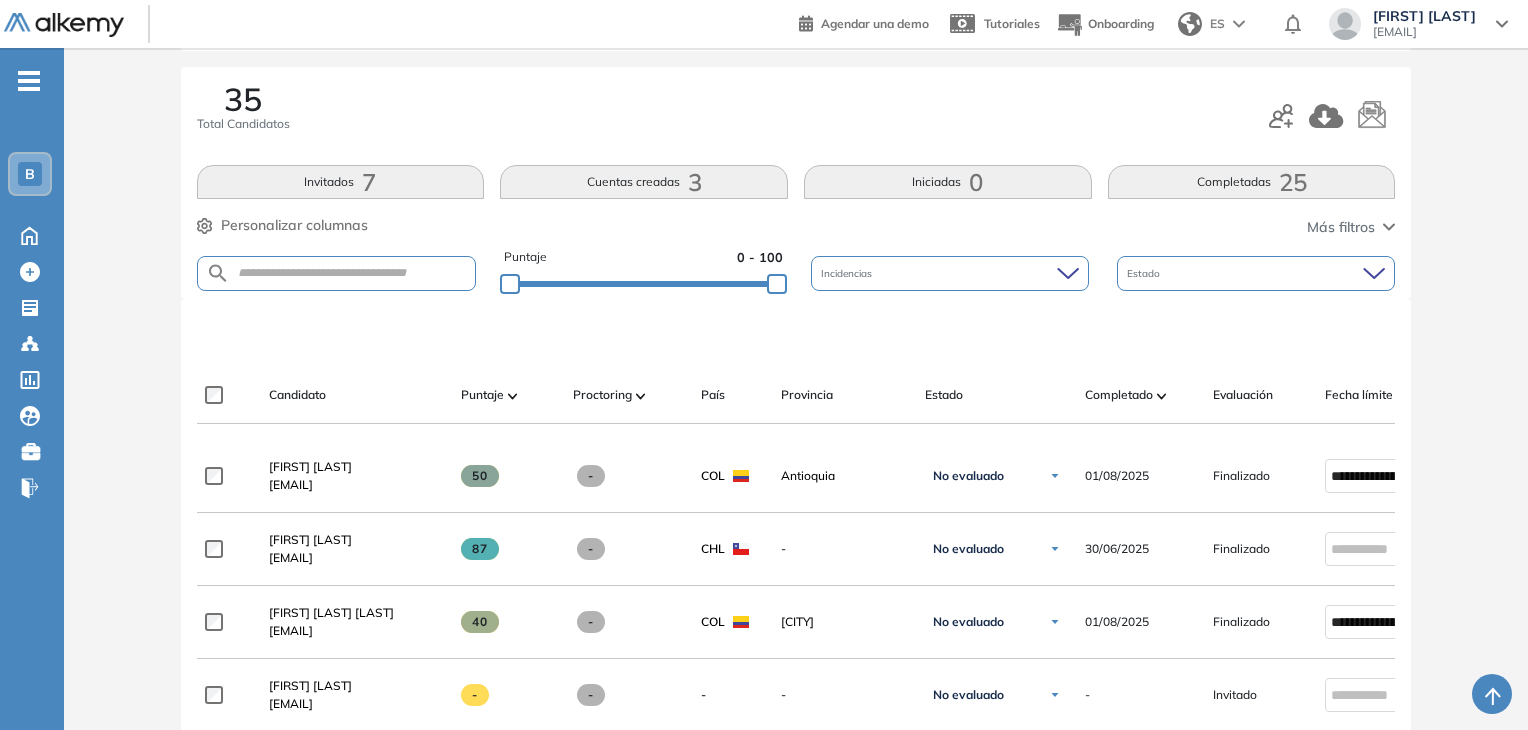 scroll, scrollTop: 100, scrollLeft: 0, axis: vertical 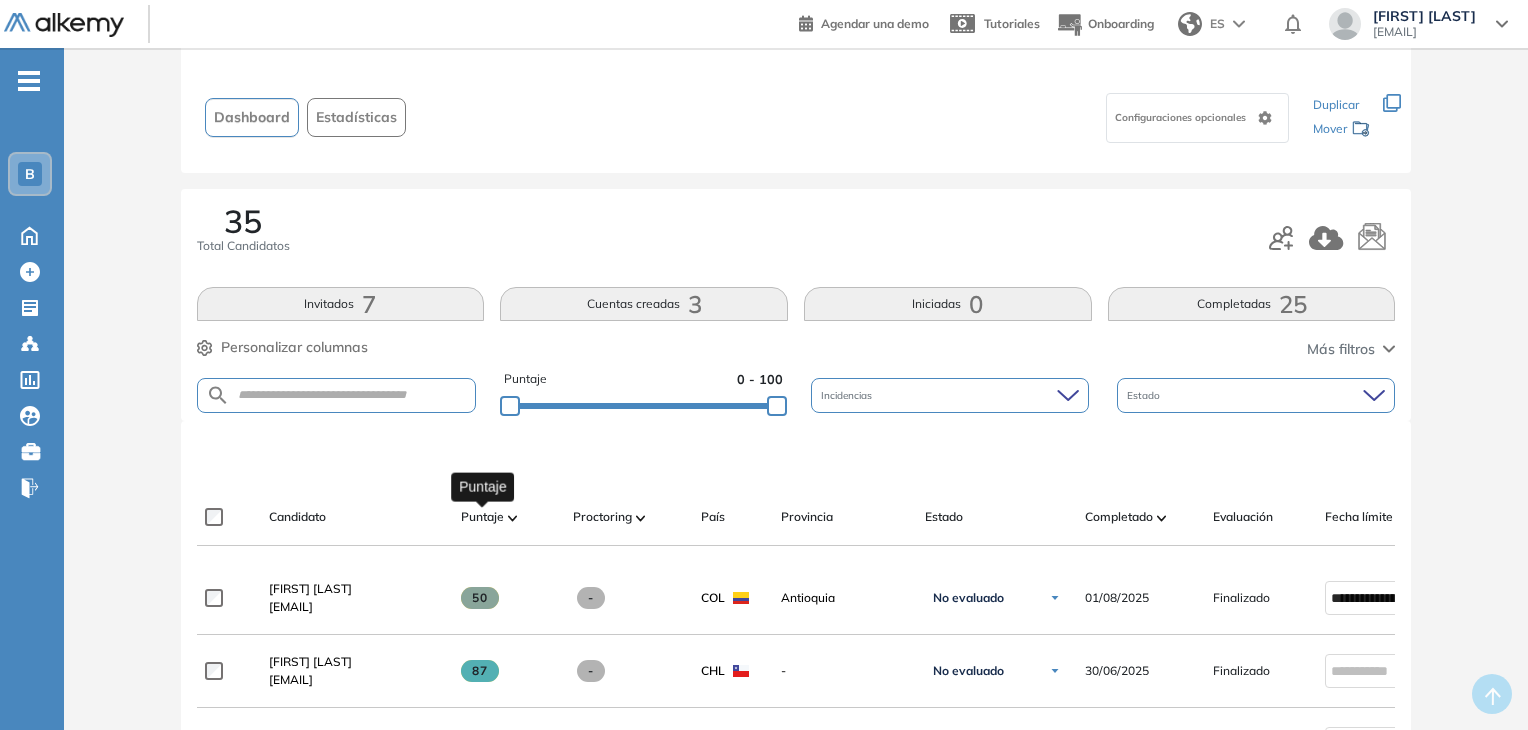click on "Puntaje" at bounding box center (482, 517) 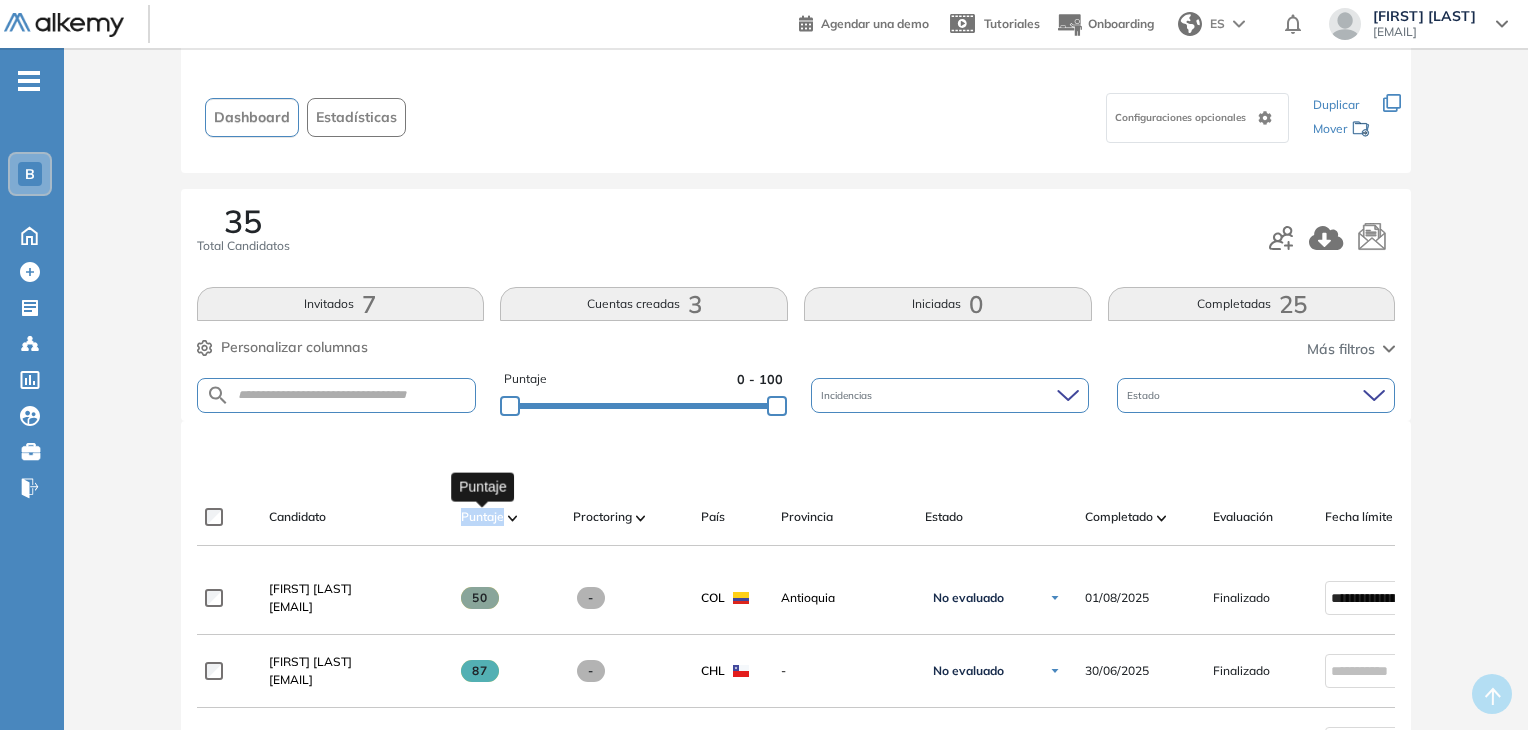 click on "Puntaje" at bounding box center [482, 517] 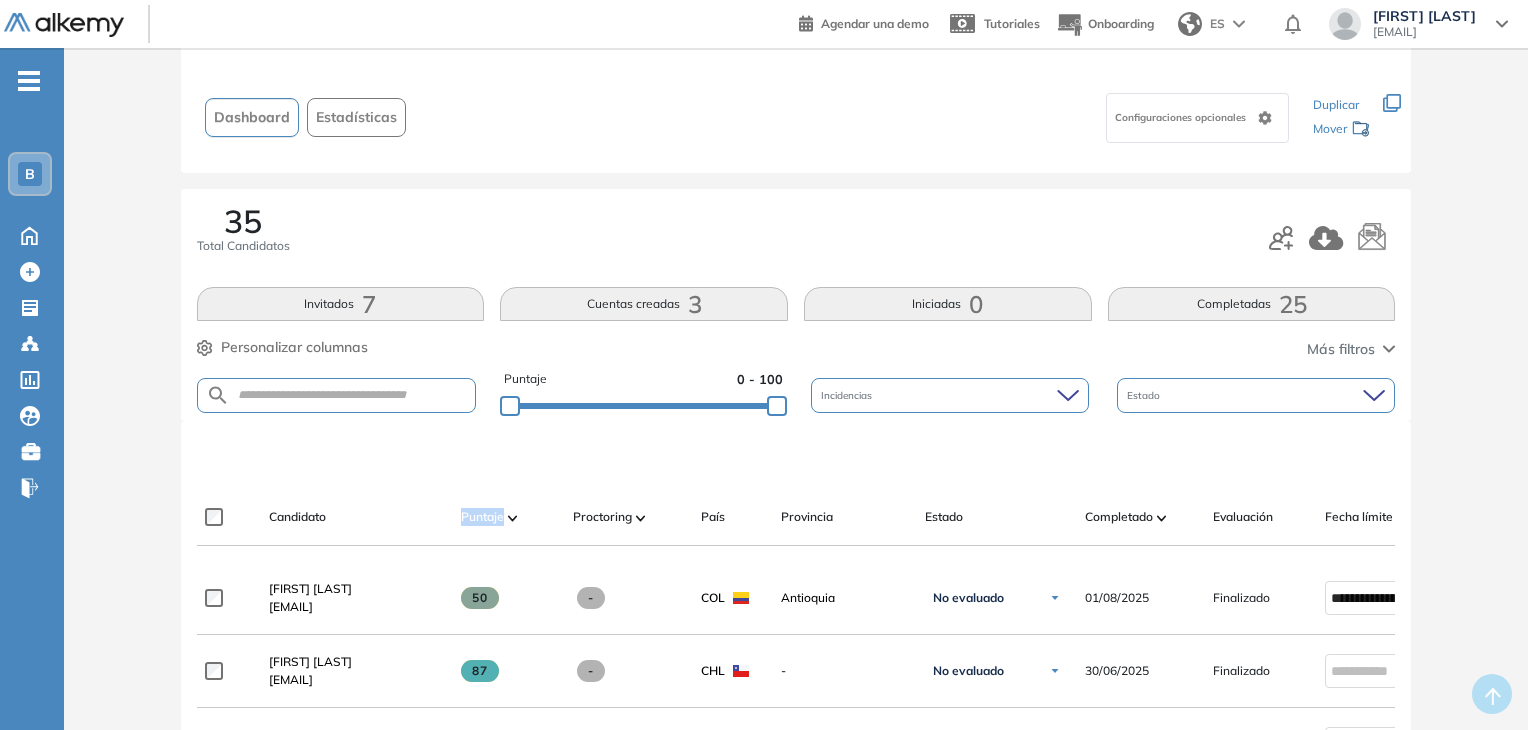 click at bounding box center [513, 518] 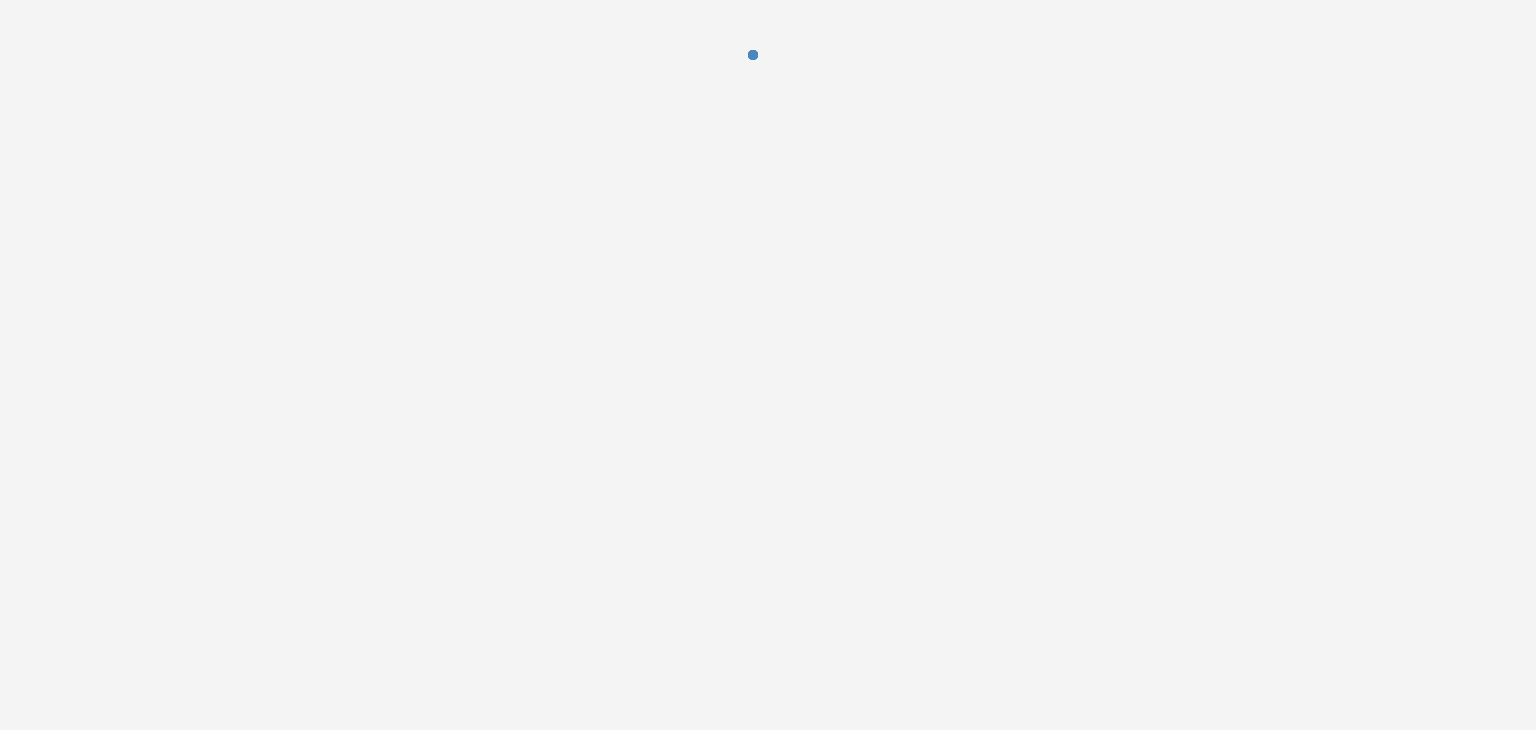 scroll, scrollTop: 0, scrollLeft: 0, axis: both 